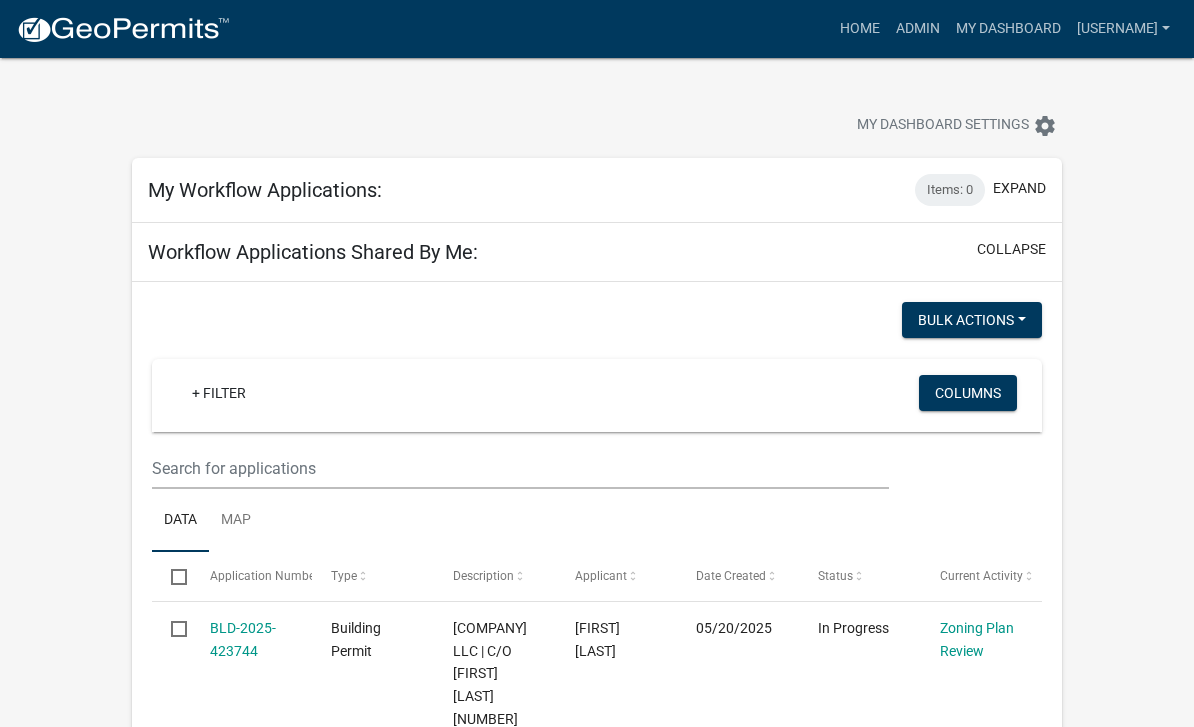 select on "3: 100" 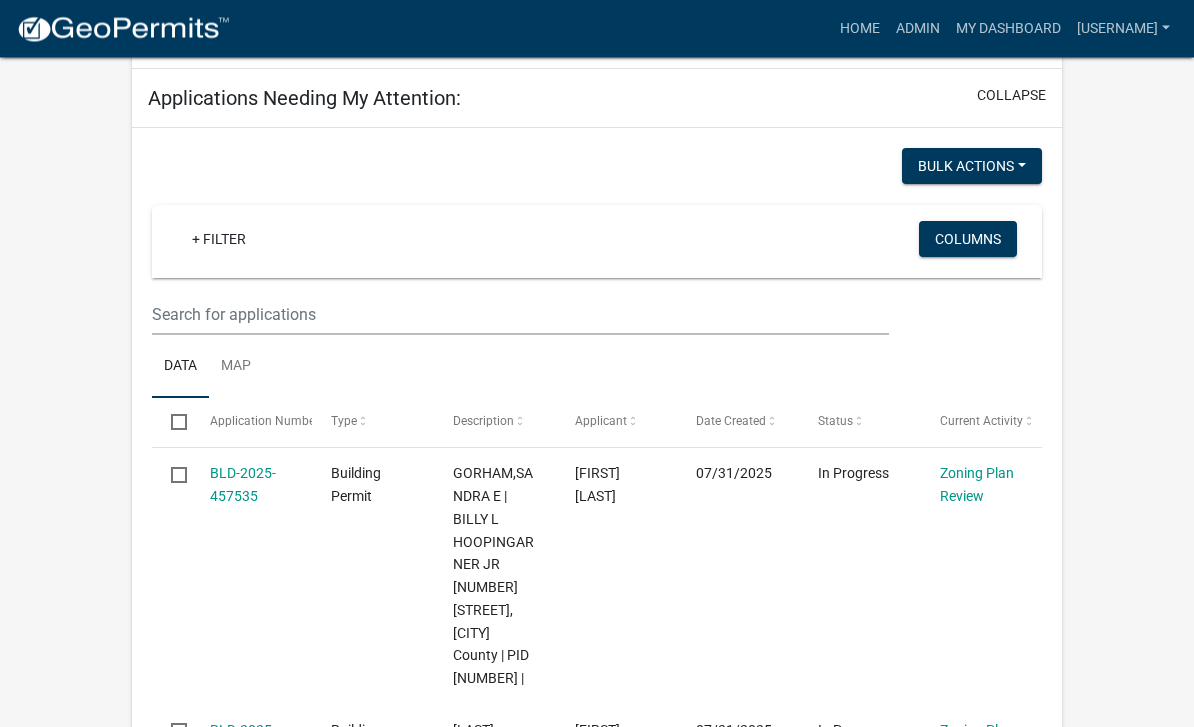 scroll, scrollTop: 1286, scrollLeft: 0, axis: vertical 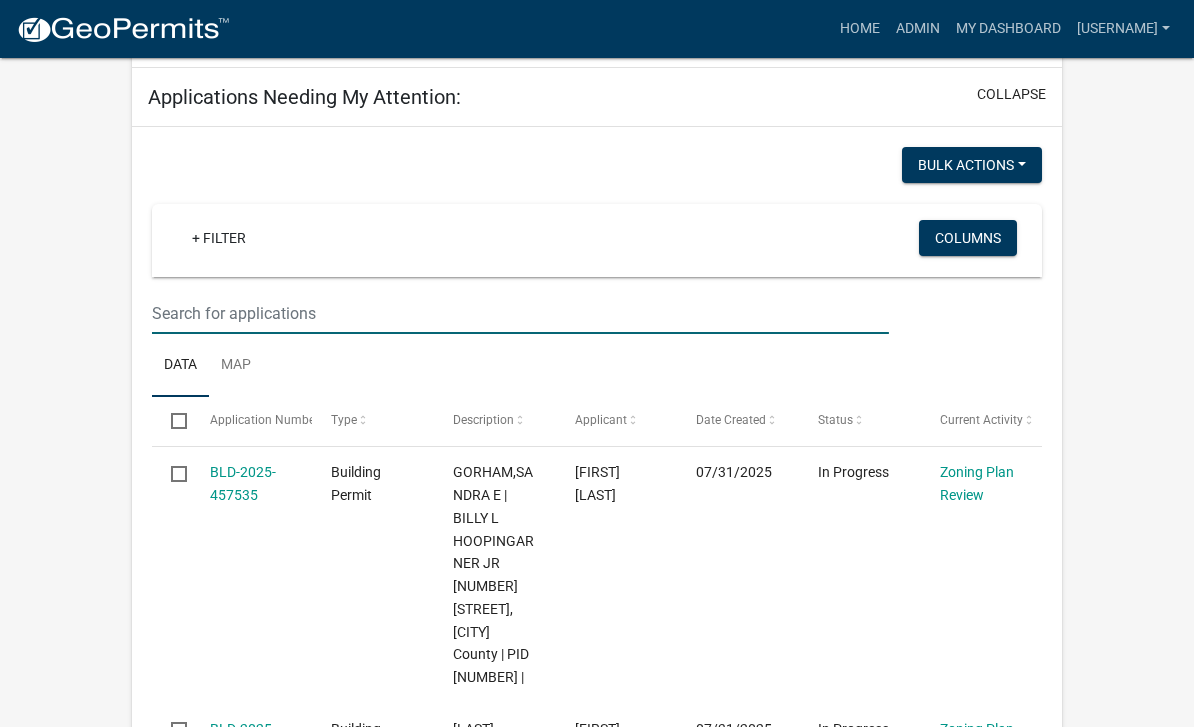 click at bounding box center (520, 313) 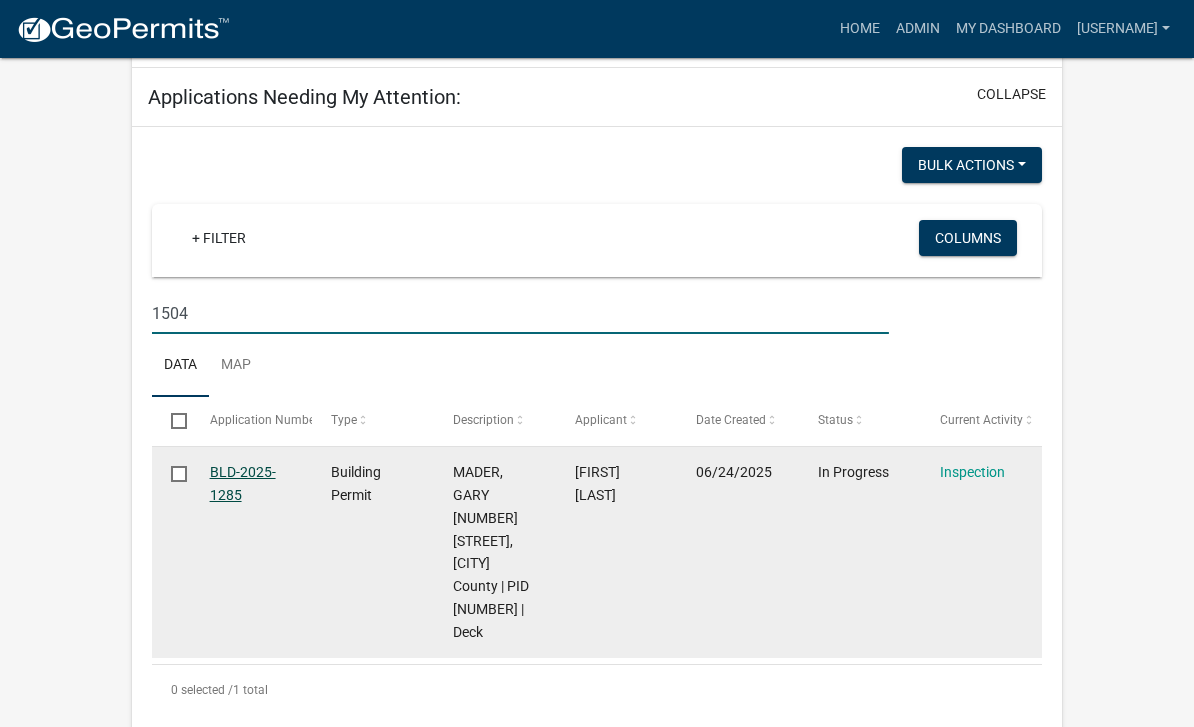 type on "1504" 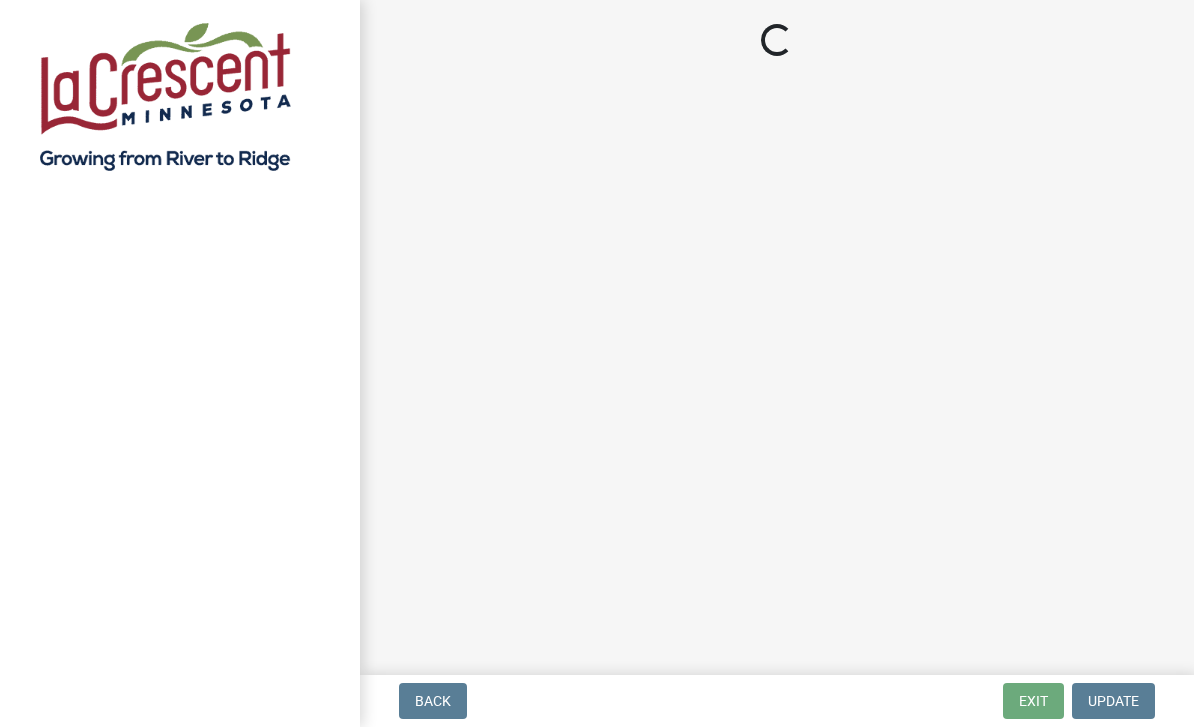 scroll, scrollTop: 0, scrollLeft: 0, axis: both 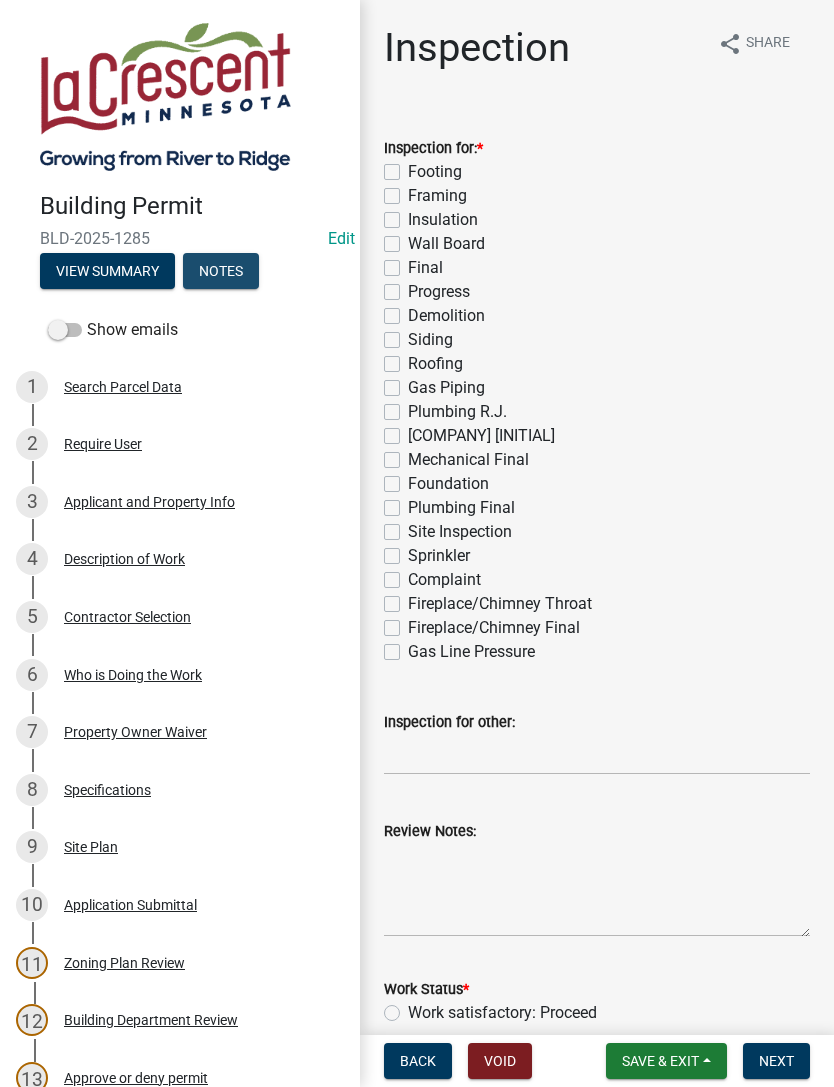 click on "Notes" at bounding box center (221, 271) 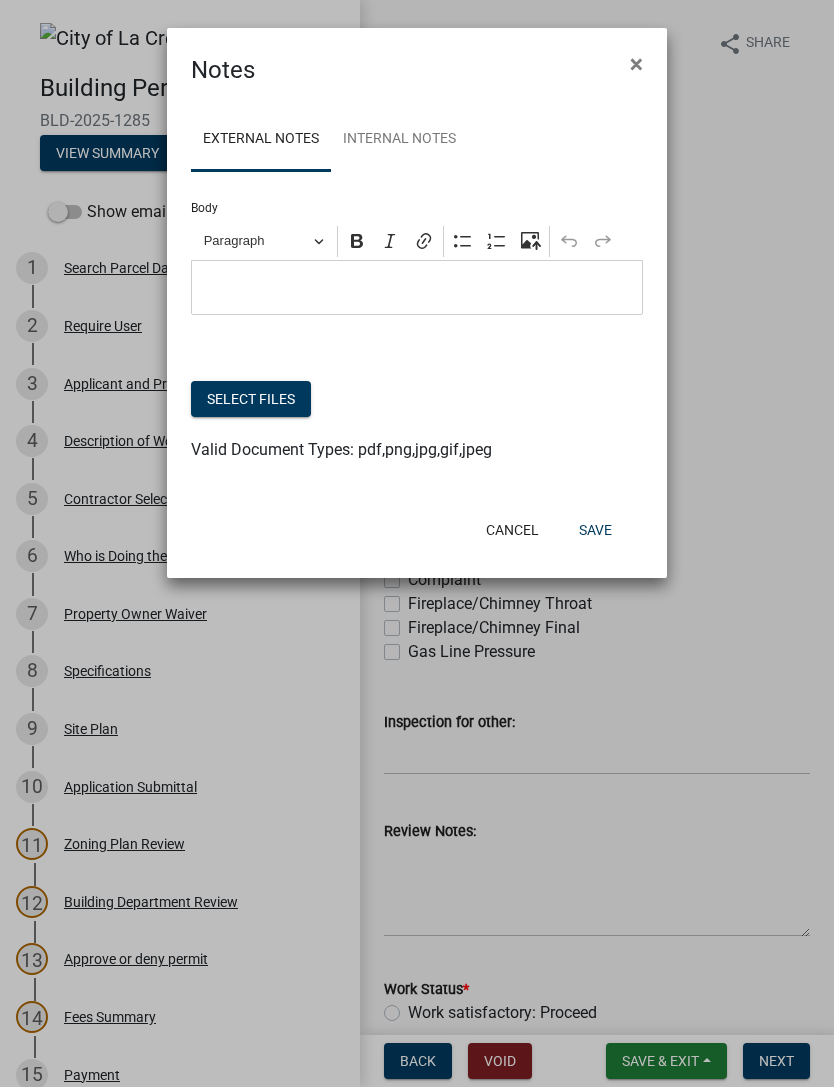 click on "Select files" 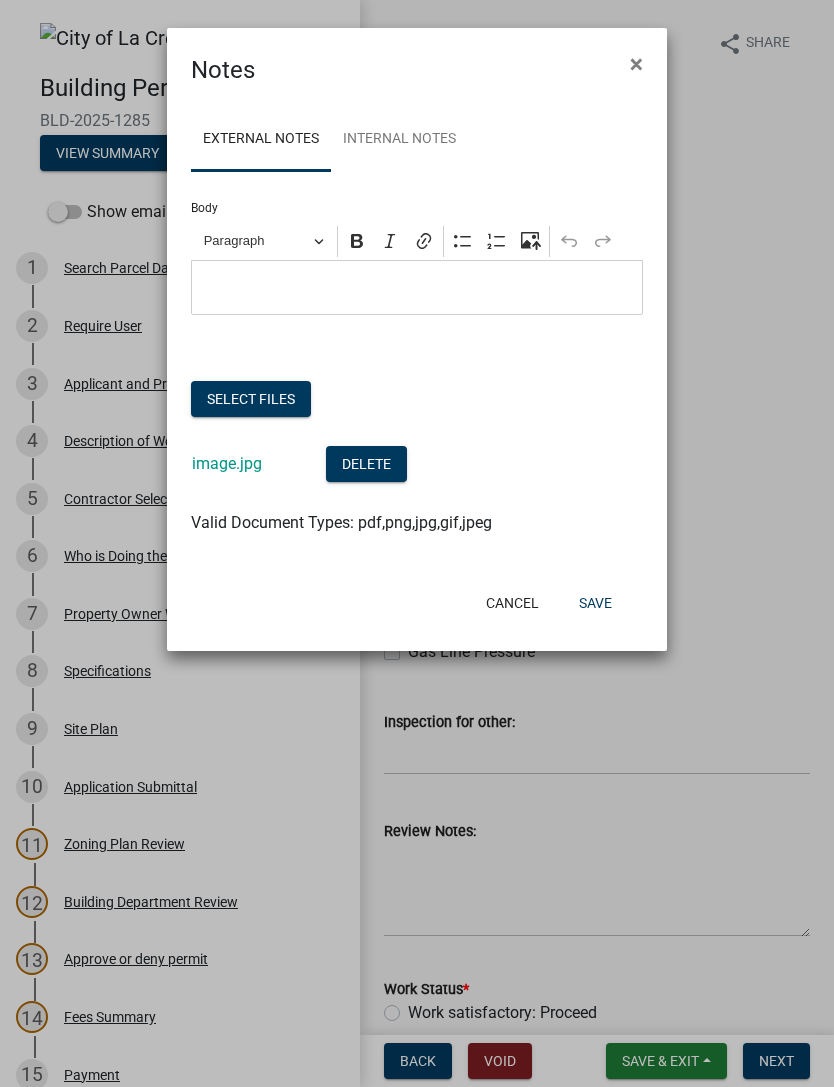 click on "Notes × External Notes Internal Notes Body Rich Text Editor Paragraph Bold Italic Link Bulleted List Numbered List Upload image from computer Undo Redo     Select files  image.jpg  Delete  Valid Document Types: pdf,png,jpg,gif,jpeg Body Rich Text Editor Paragraph Bold Italic Link Bulleted List Numbered List Upload image from computer Undo Redo     Select files  Valid Document Types: pdf,png,jpg,gif,jpeg  Cancel   Save" 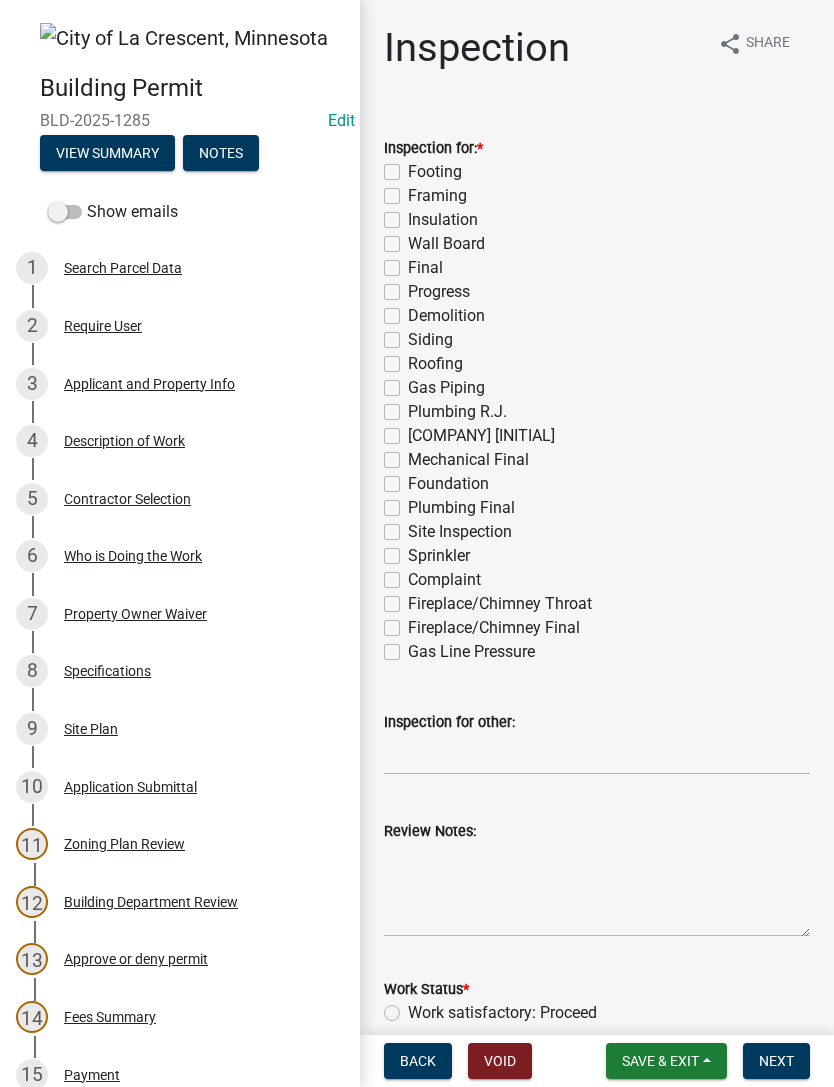 click on "Footing" 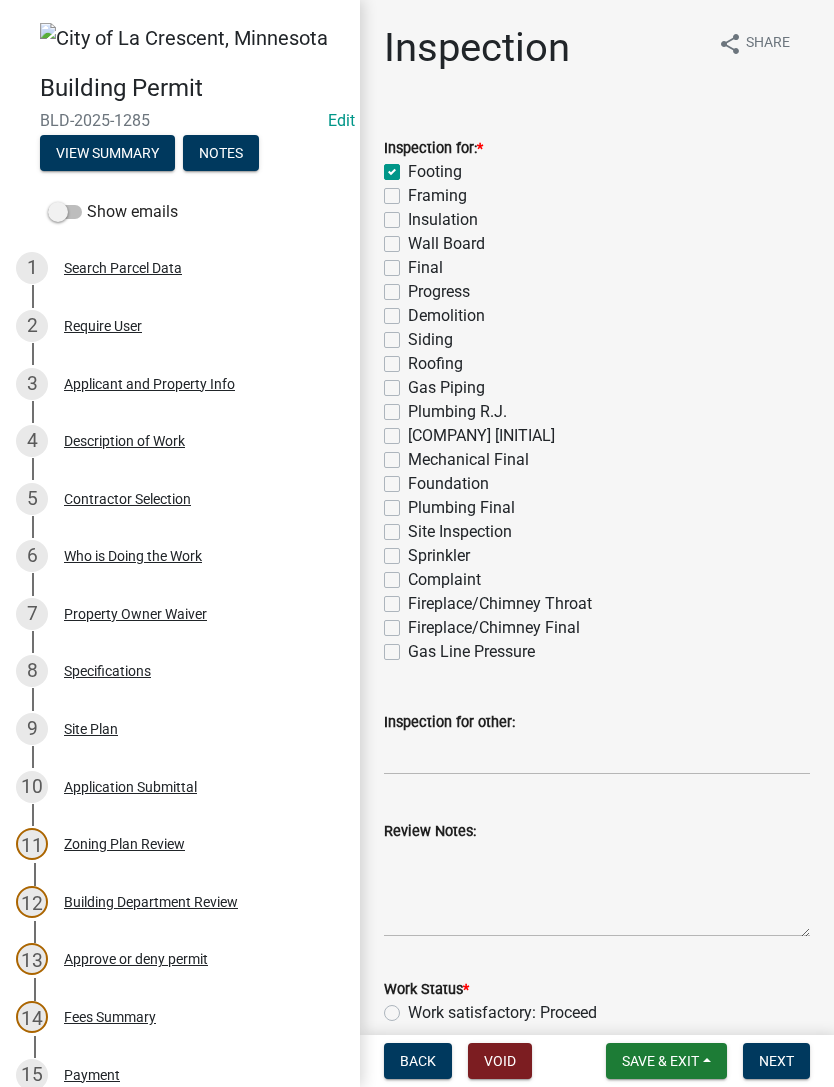 checkbox on "true" 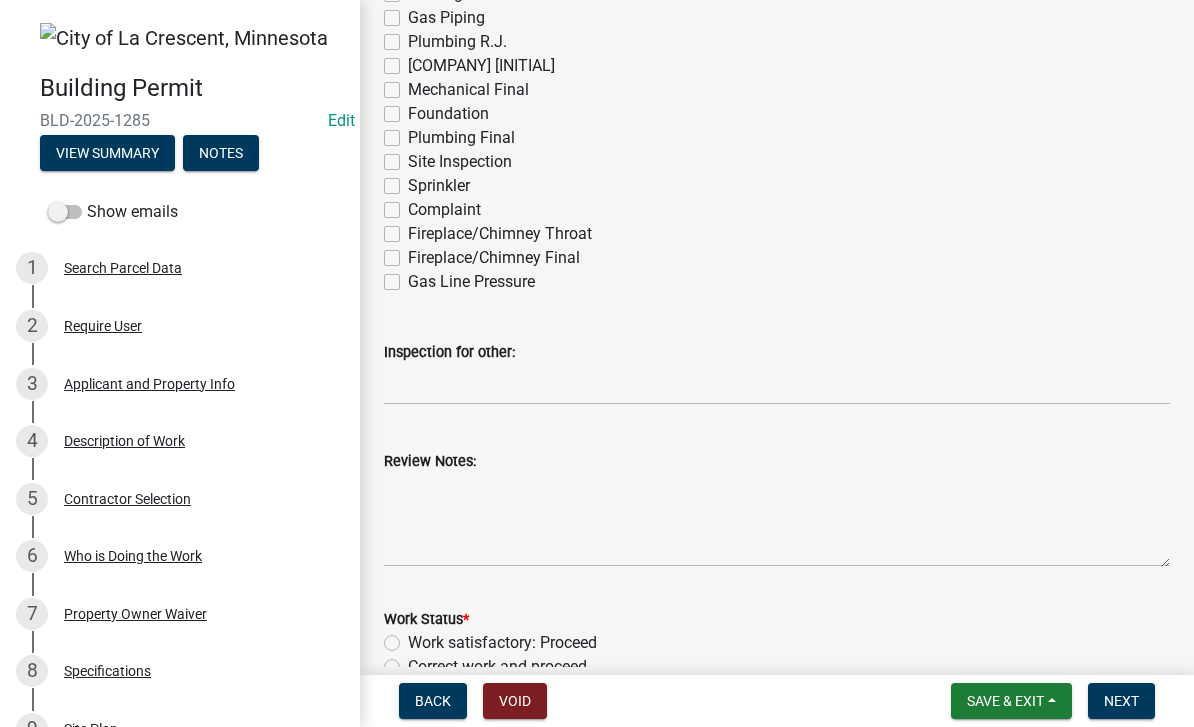 scroll, scrollTop: 377, scrollLeft: 0, axis: vertical 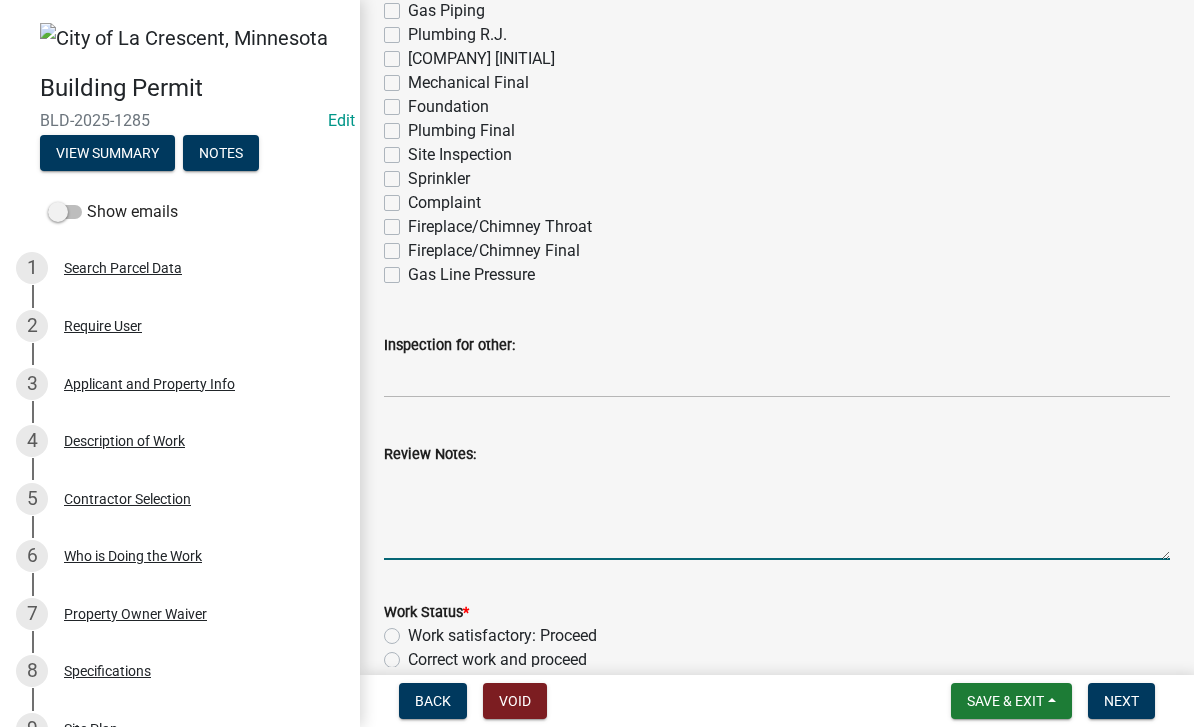 click on "Review Notes:" at bounding box center [777, 513] 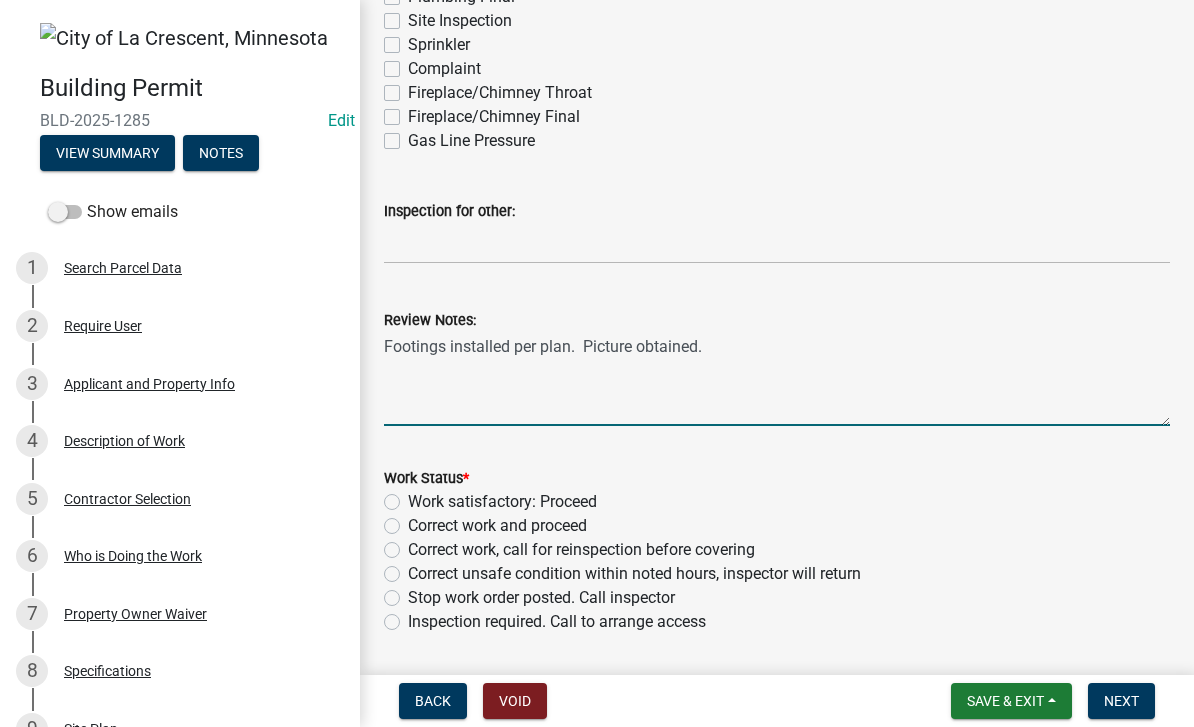 scroll, scrollTop: 551, scrollLeft: 0, axis: vertical 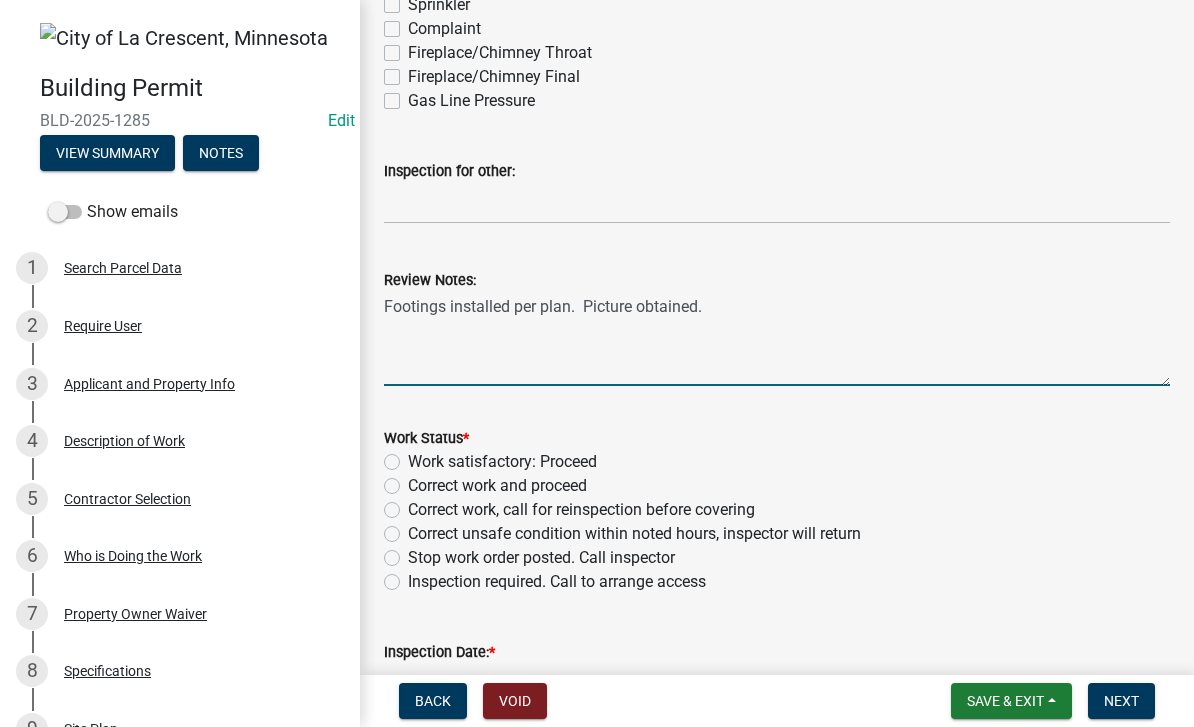 type on "Footings installed per plan.  Picture obtained." 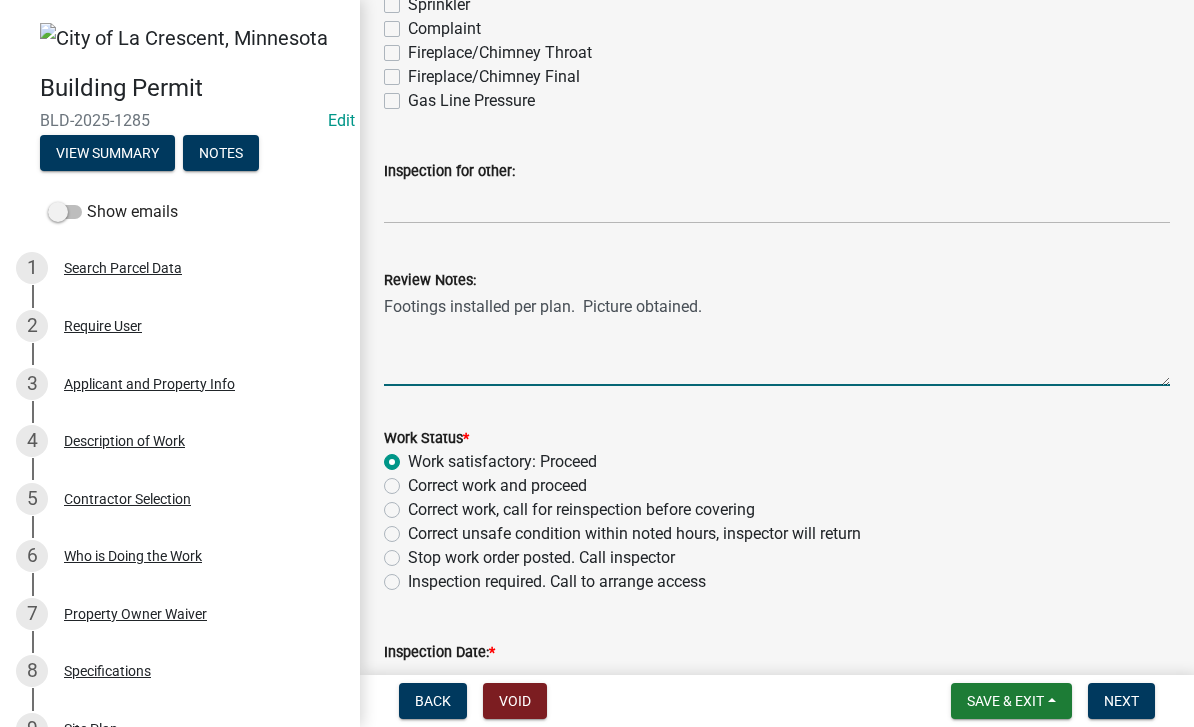 radio on "true" 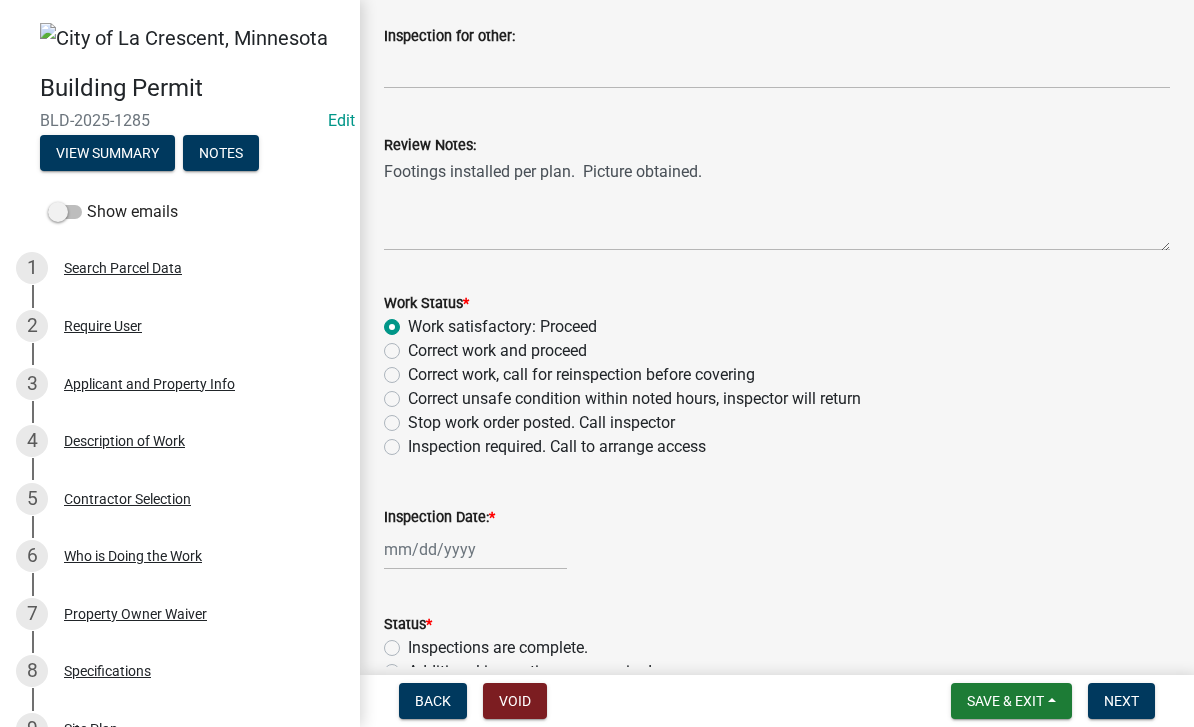 scroll, scrollTop: 696, scrollLeft: 0, axis: vertical 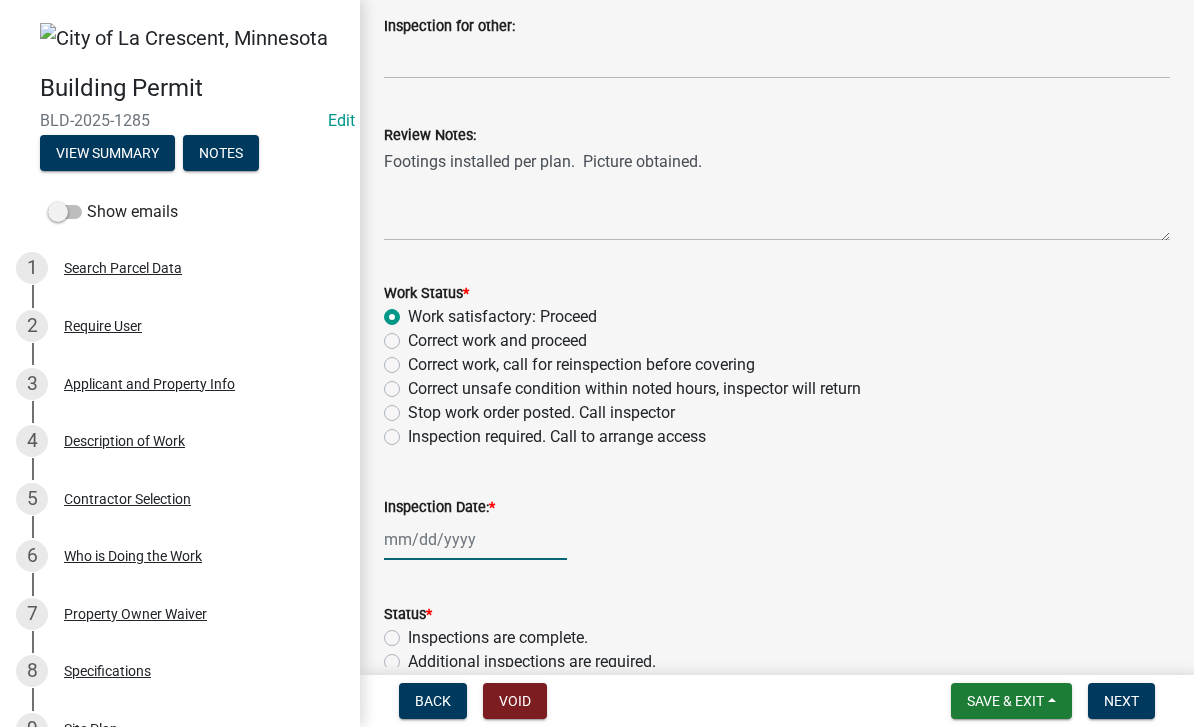 click 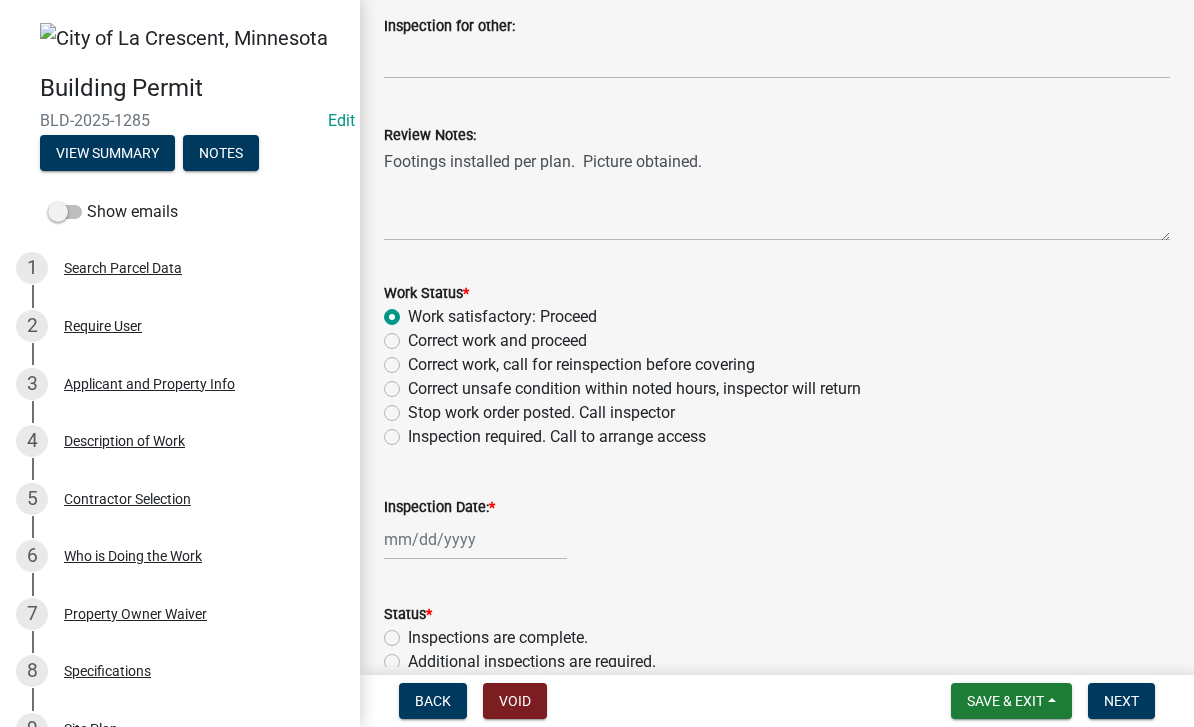 select on "8" 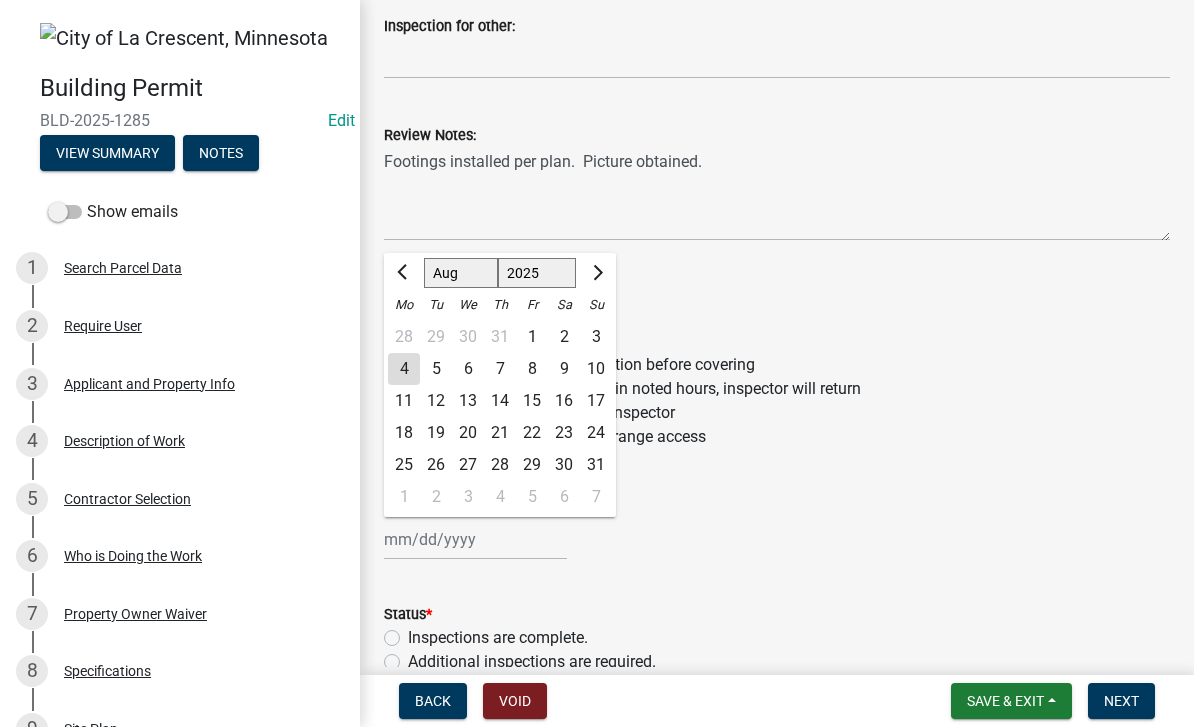click on "4" 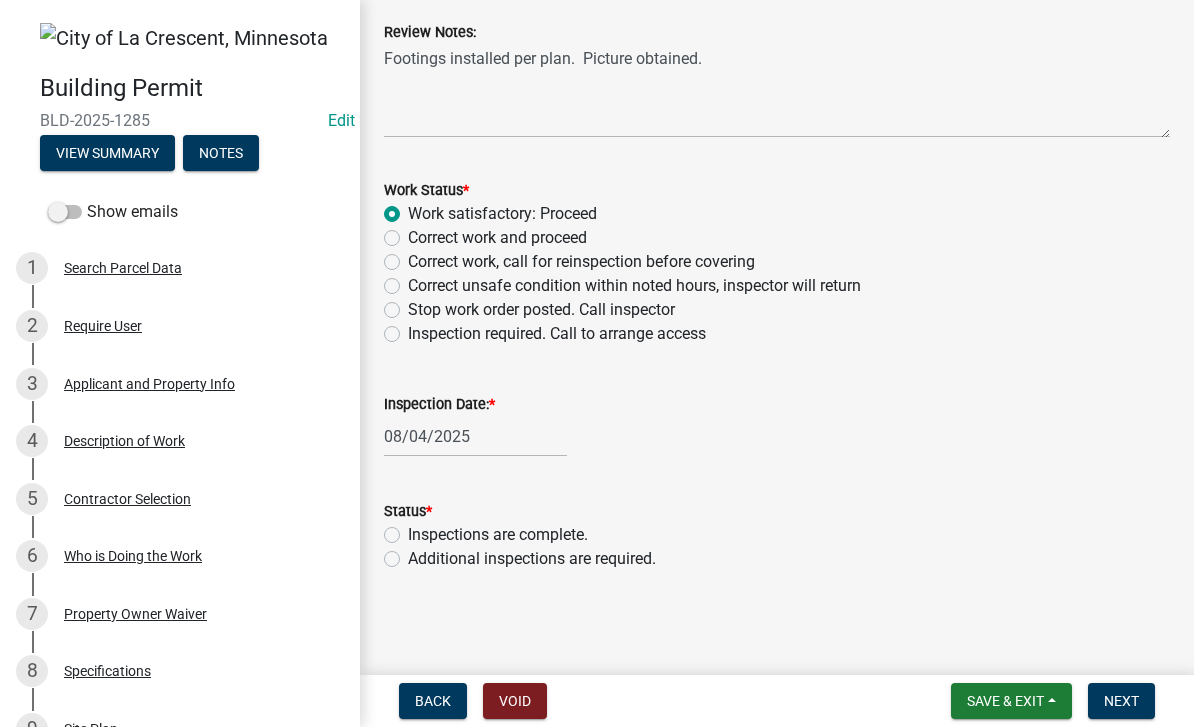 scroll, scrollTop: 799, scrollLeft: 0, axis: vertical 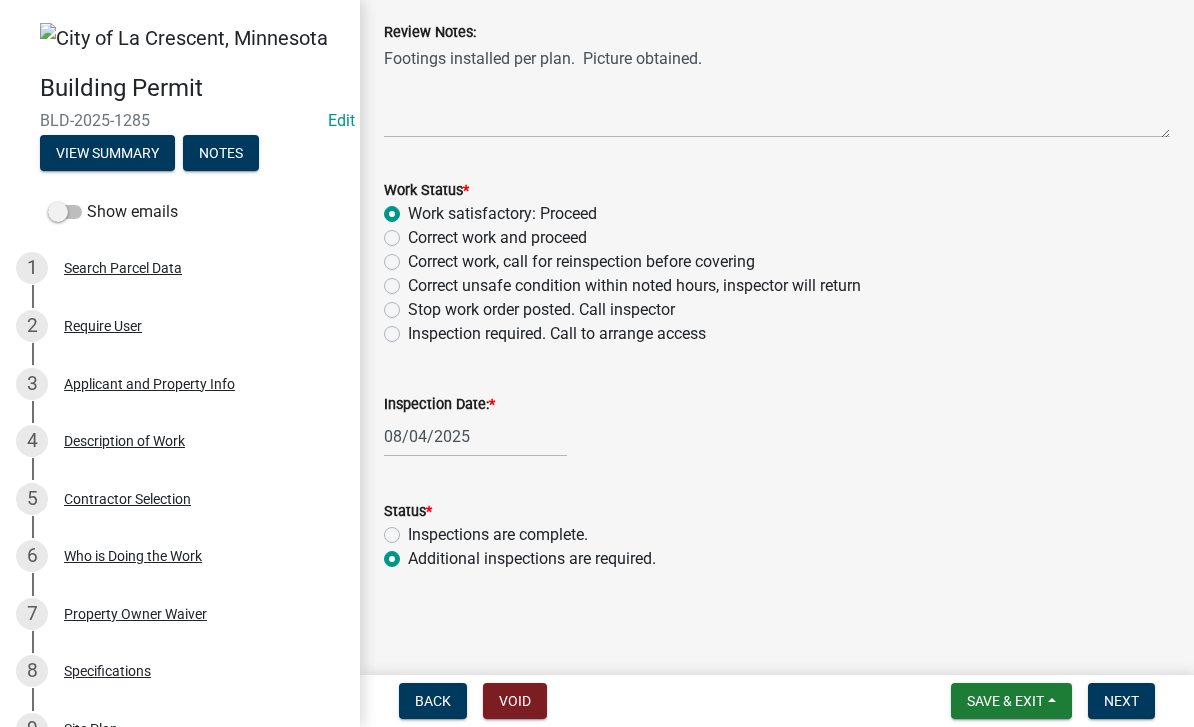 radio on "true" 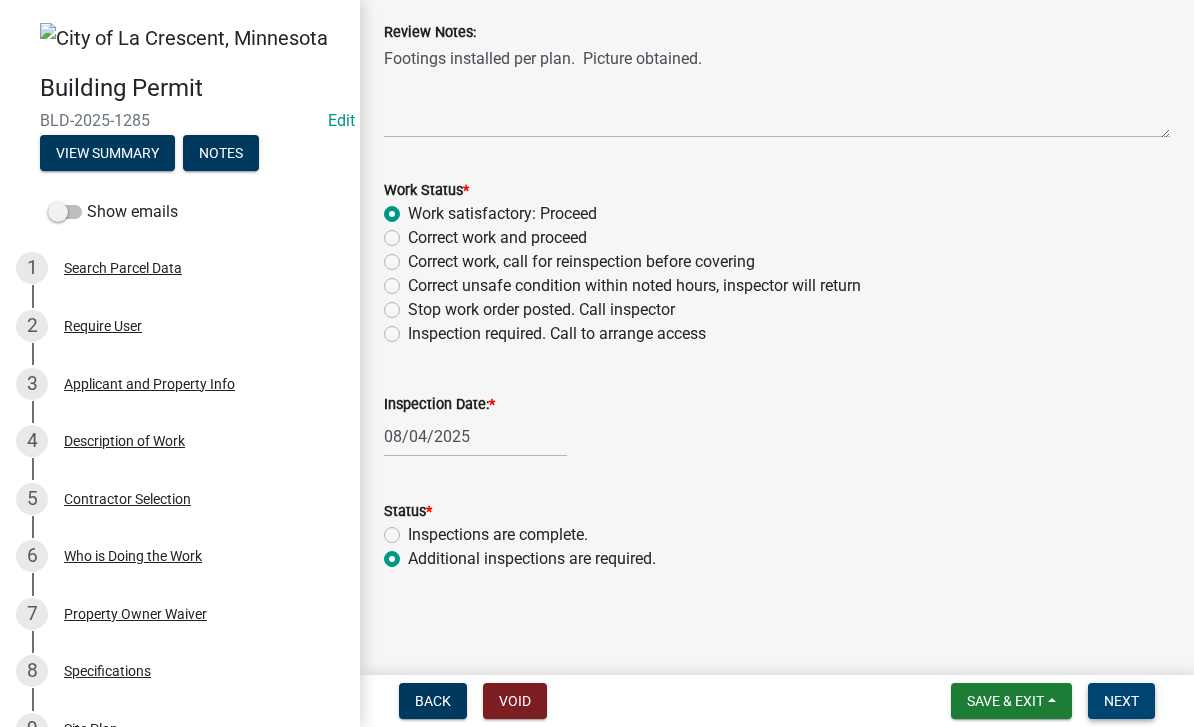 click on "Next" at bounding box center [1121, 701] 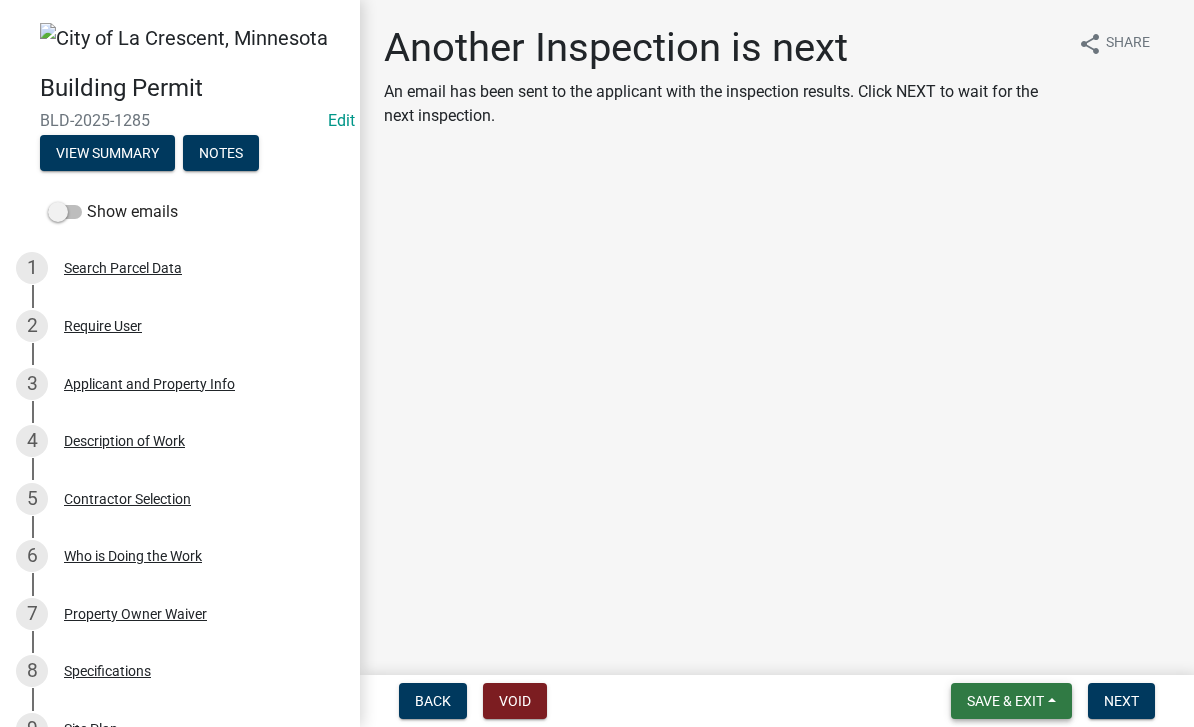 click on "Save & Exit" at bounding box center (1005, 701) 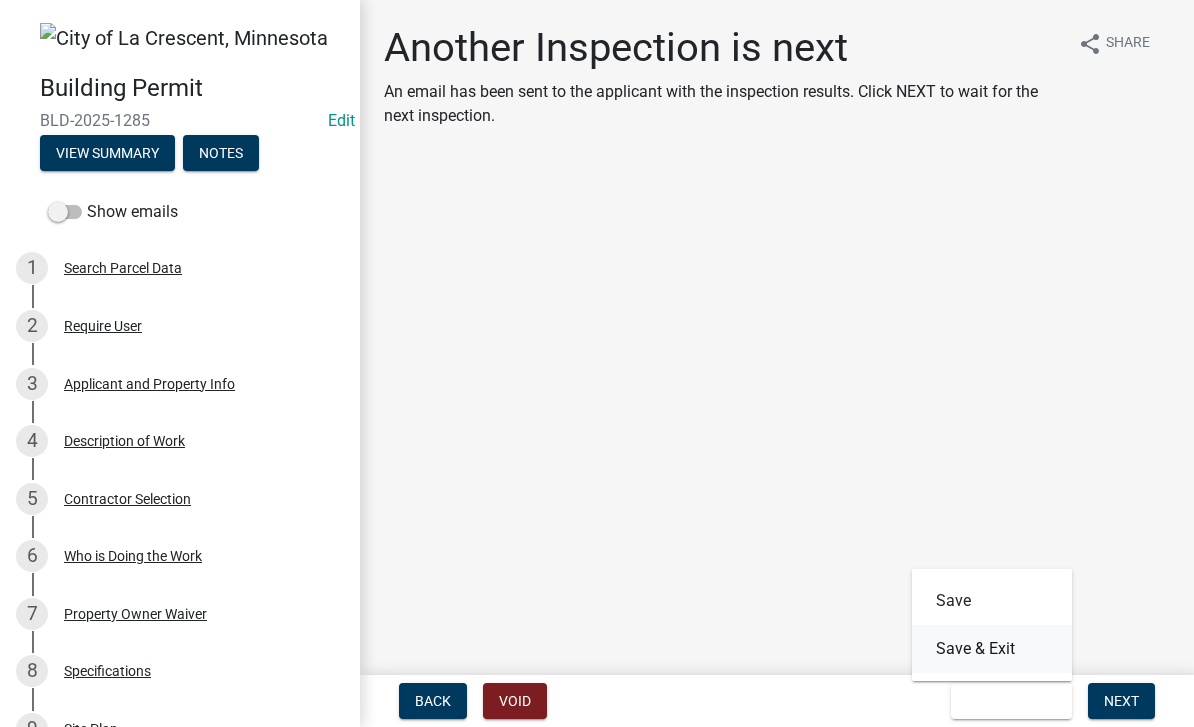 click on "Save & Exit" at bounding box center (992, 649) 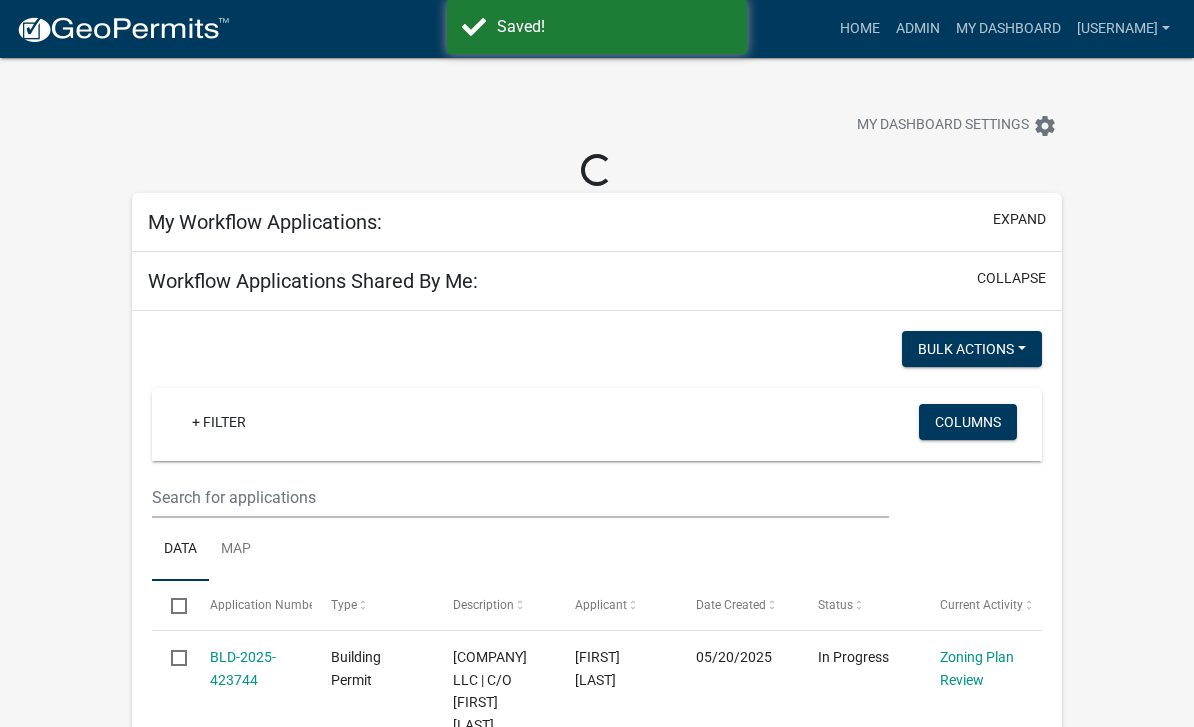 select on "3: 100" 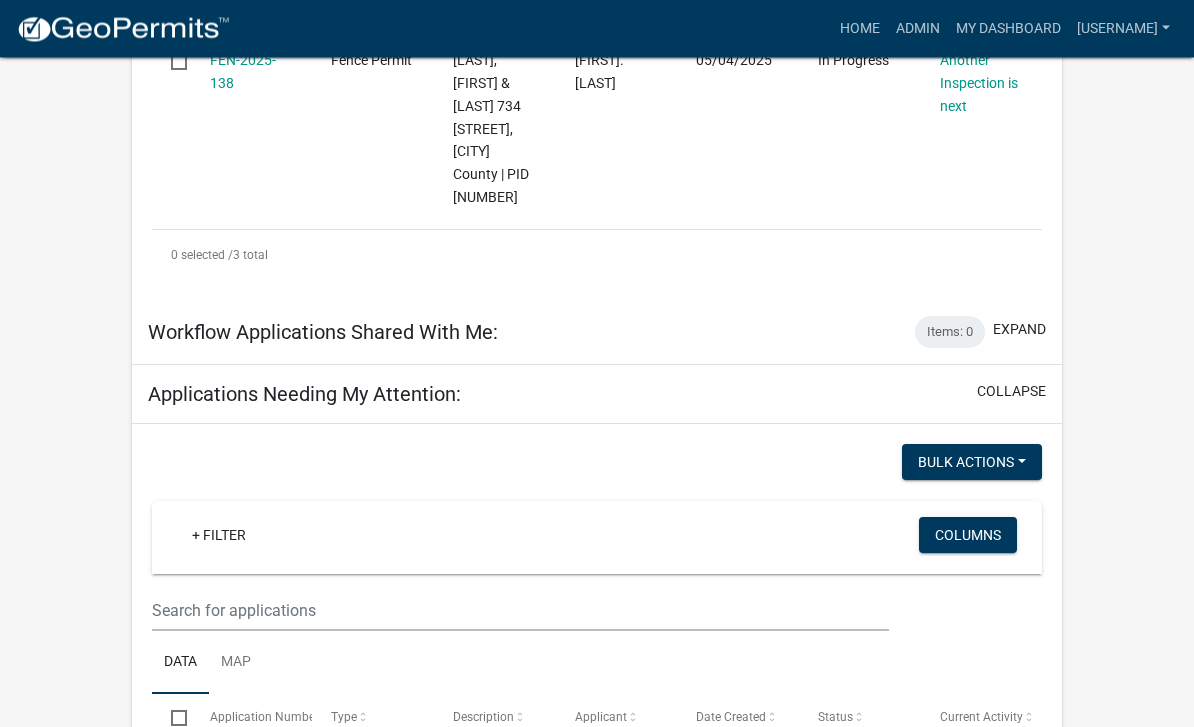 scroll, scrollTop: 989, scrollLeft: 0, axis: vertical 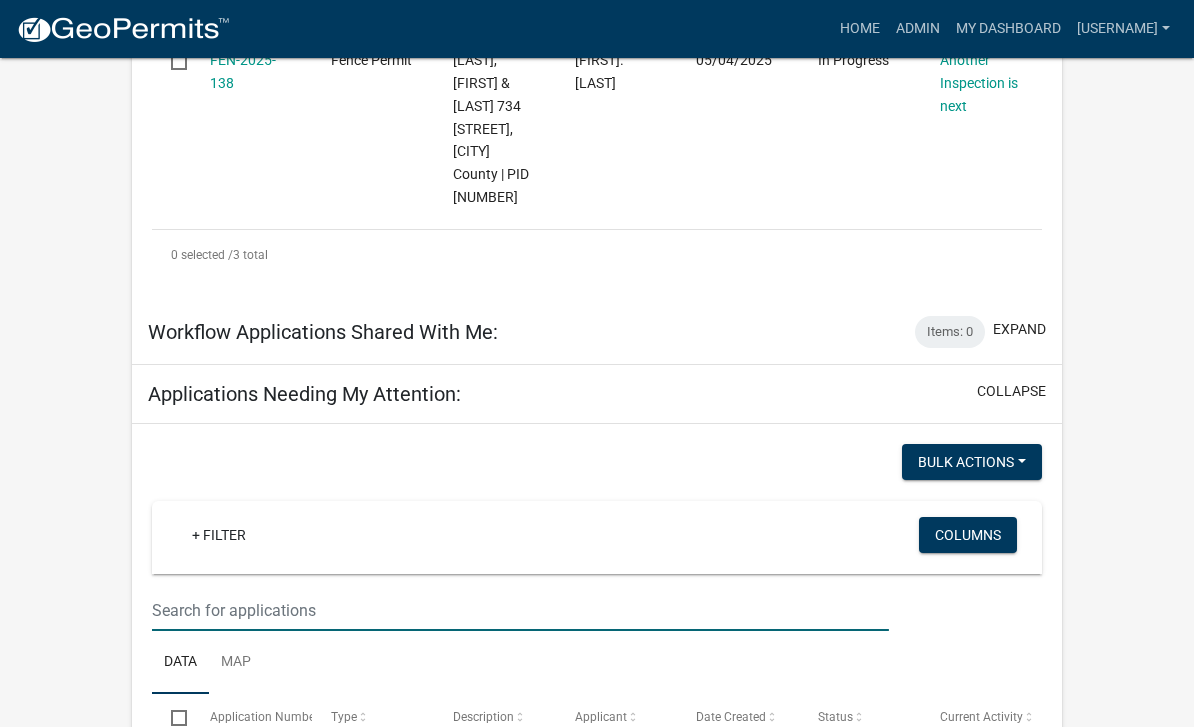 click at bounding box center [520, 610] 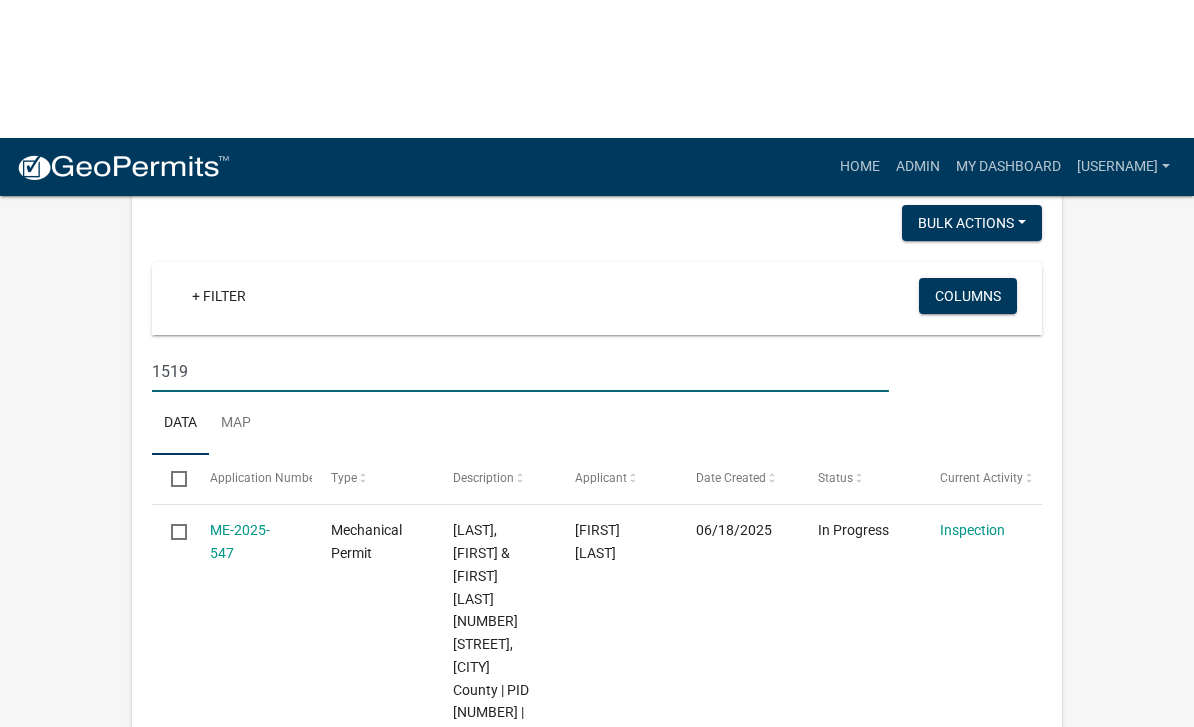 scroll, scrollTop: 1372, scrollLeft: 0, axis: vertical 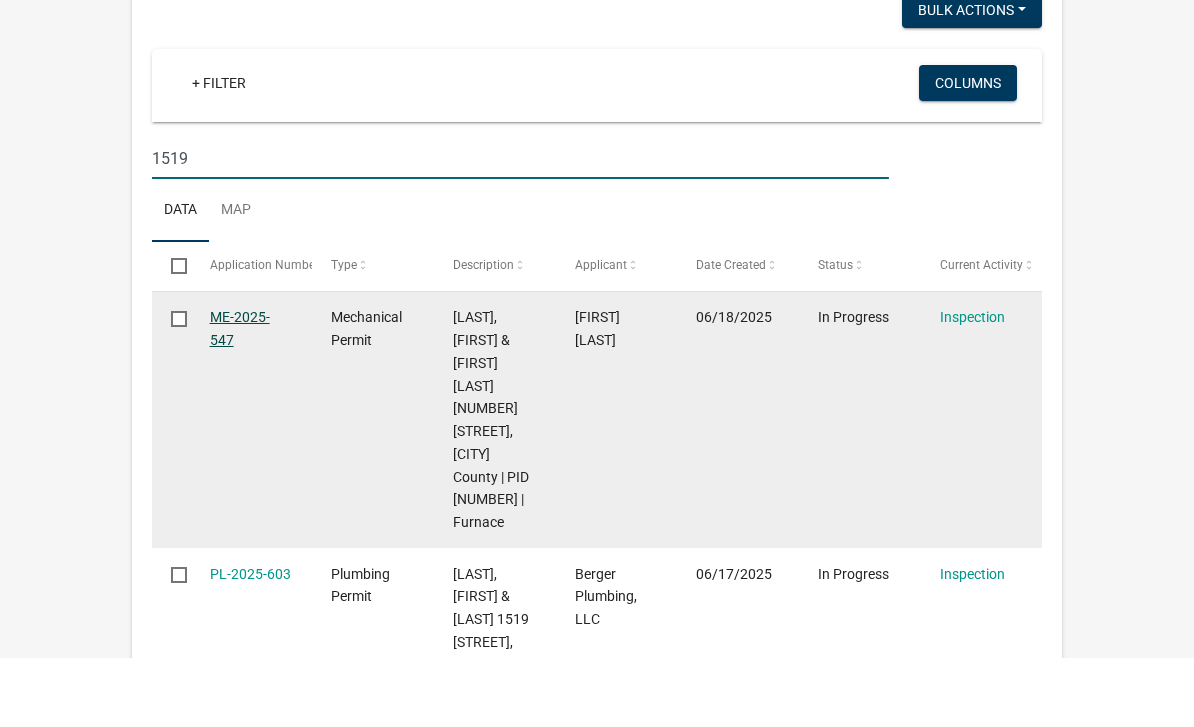 type on "1519" 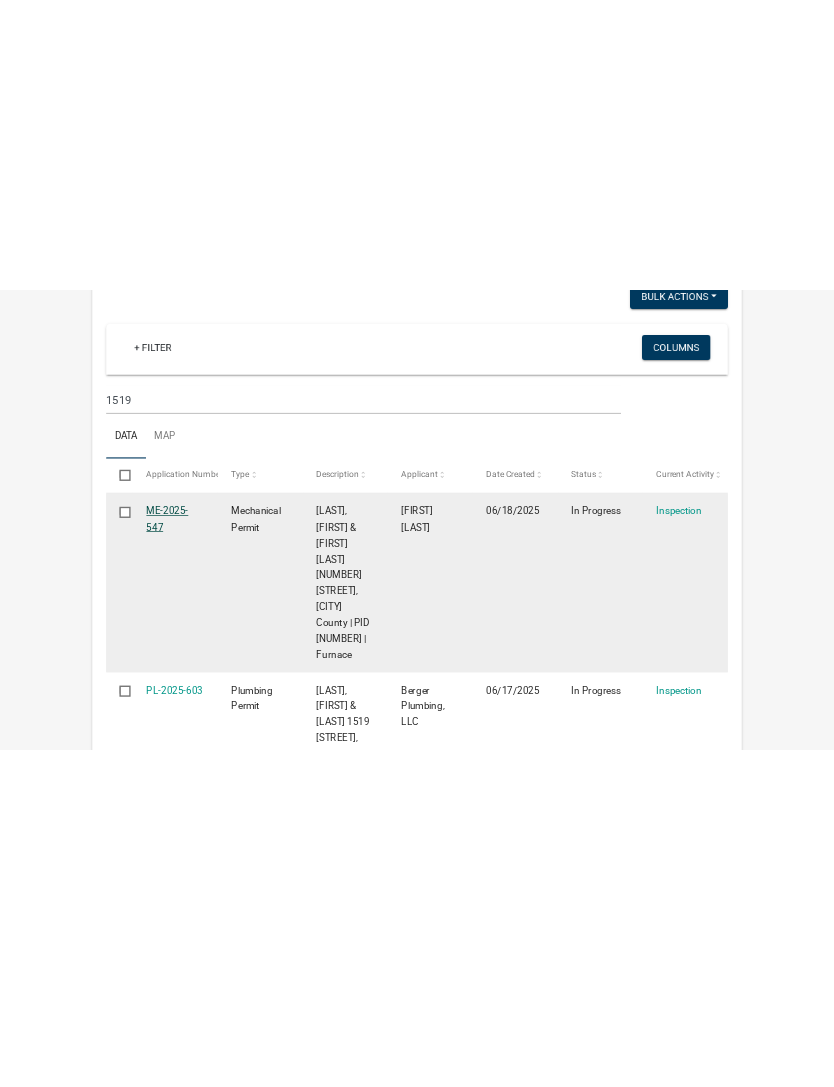 scroll, scrollTop: 0, scrollLeft: 0, axis: both 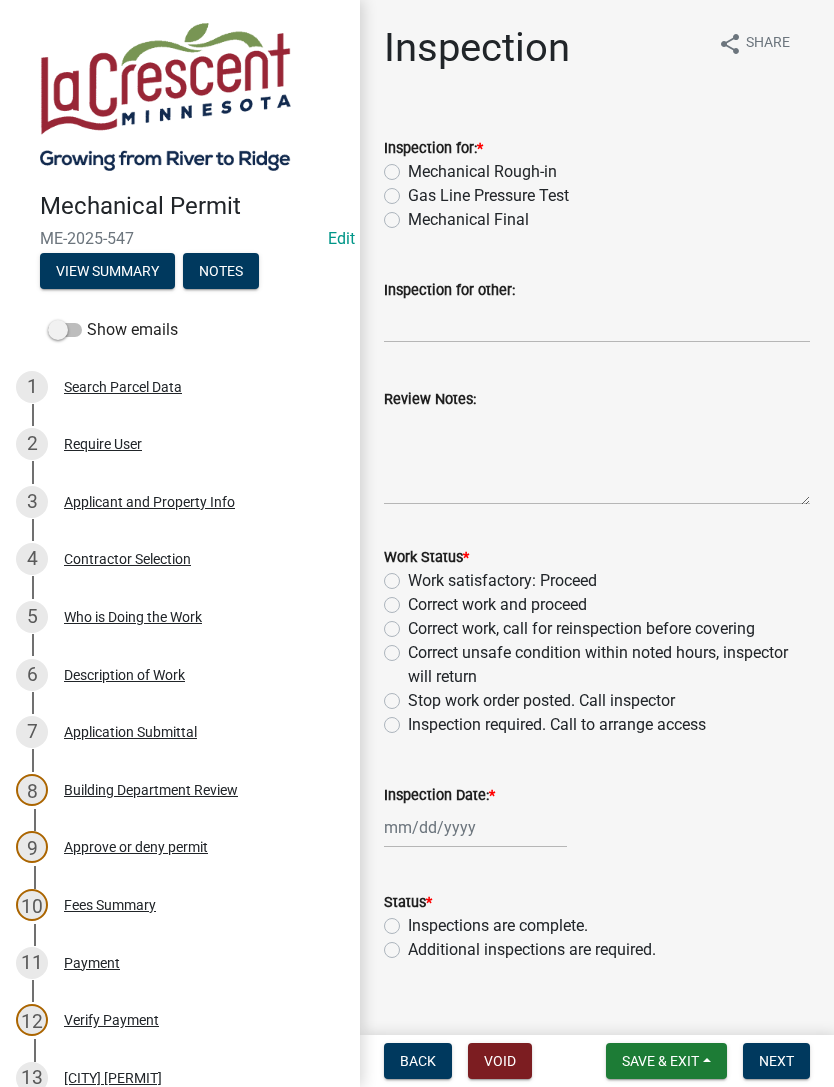 click on "Notes" at bounding box center [221, 271] 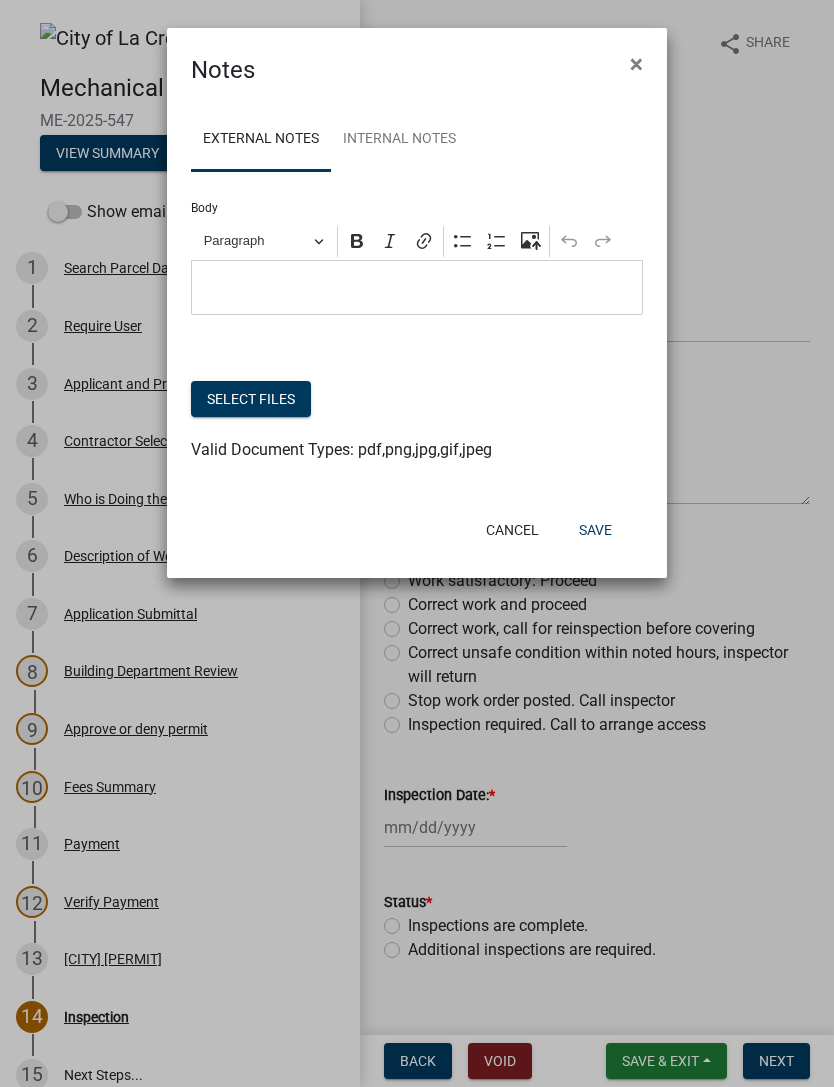 click on "Select files" 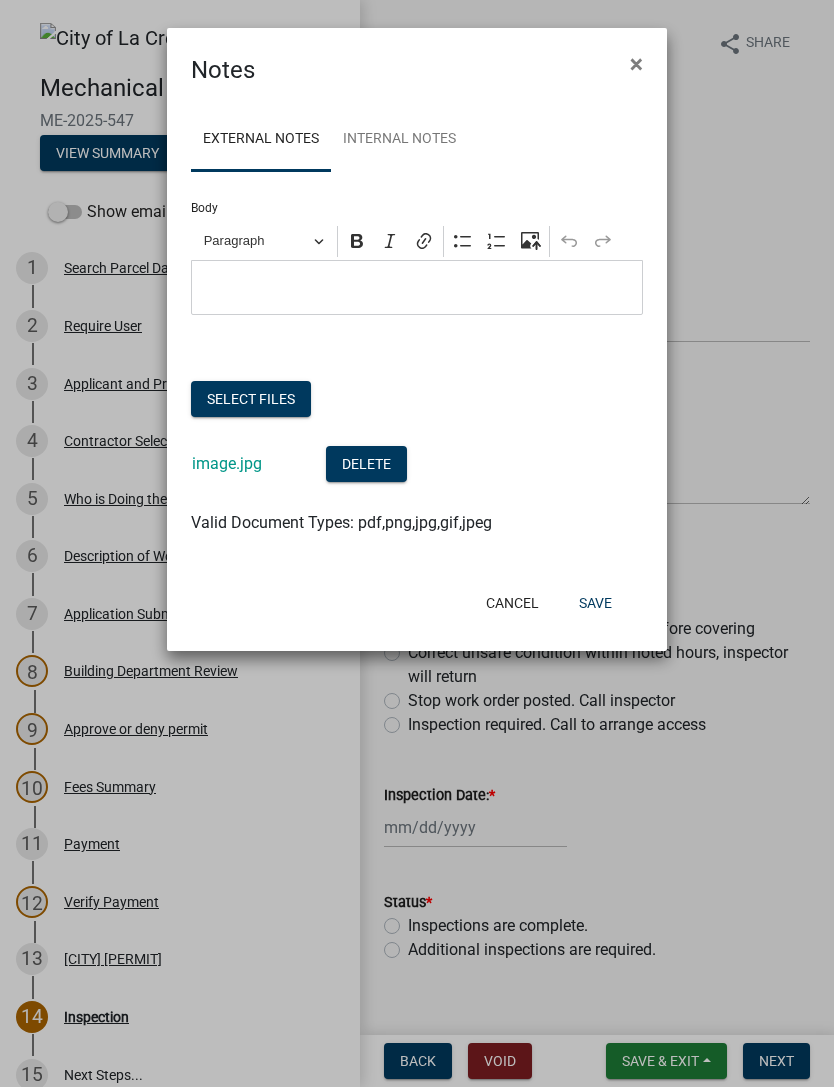 click on "Save" 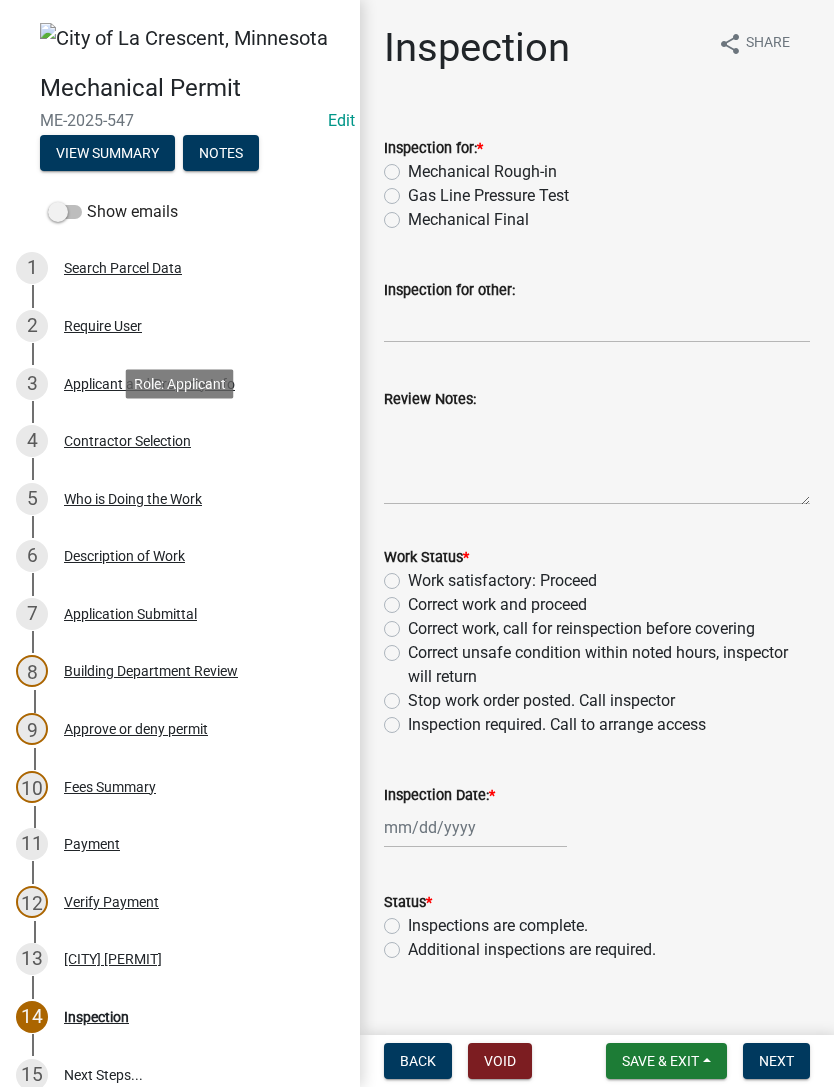 click on "Contractor Selection" at bounding box center (127, 441) 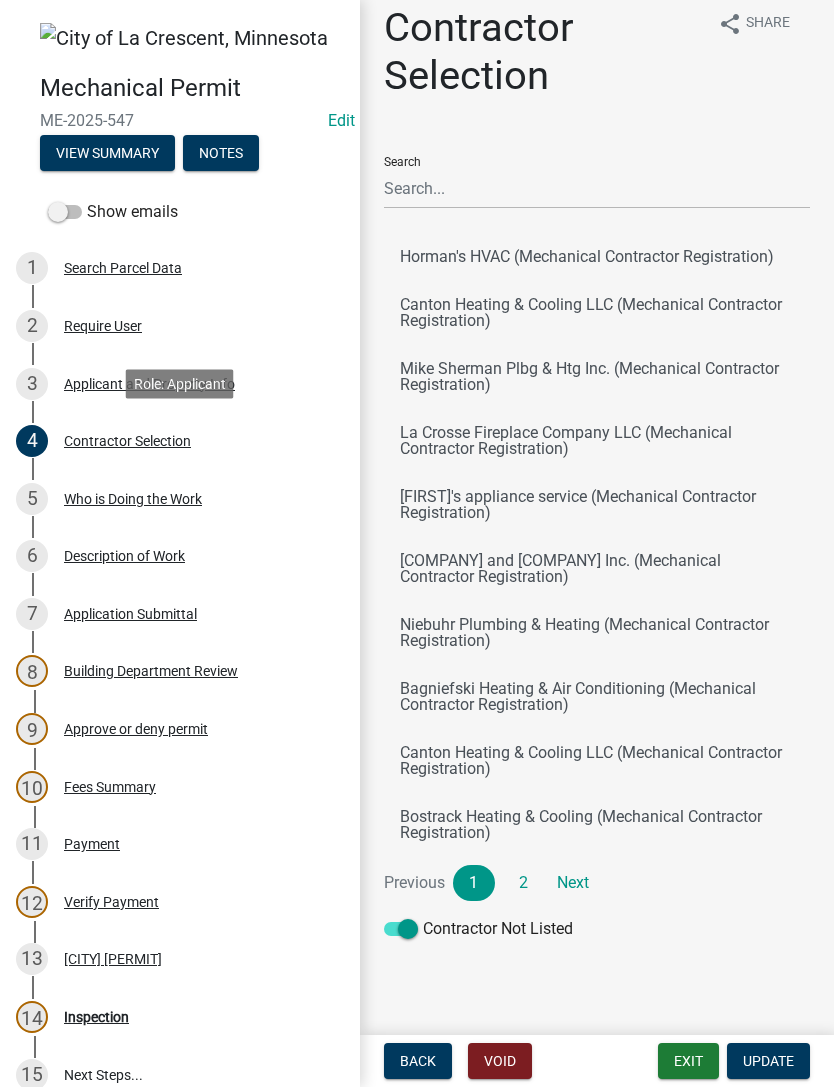 scroll, scrollTop: 20, scrollLeft: 0, axis: vertical 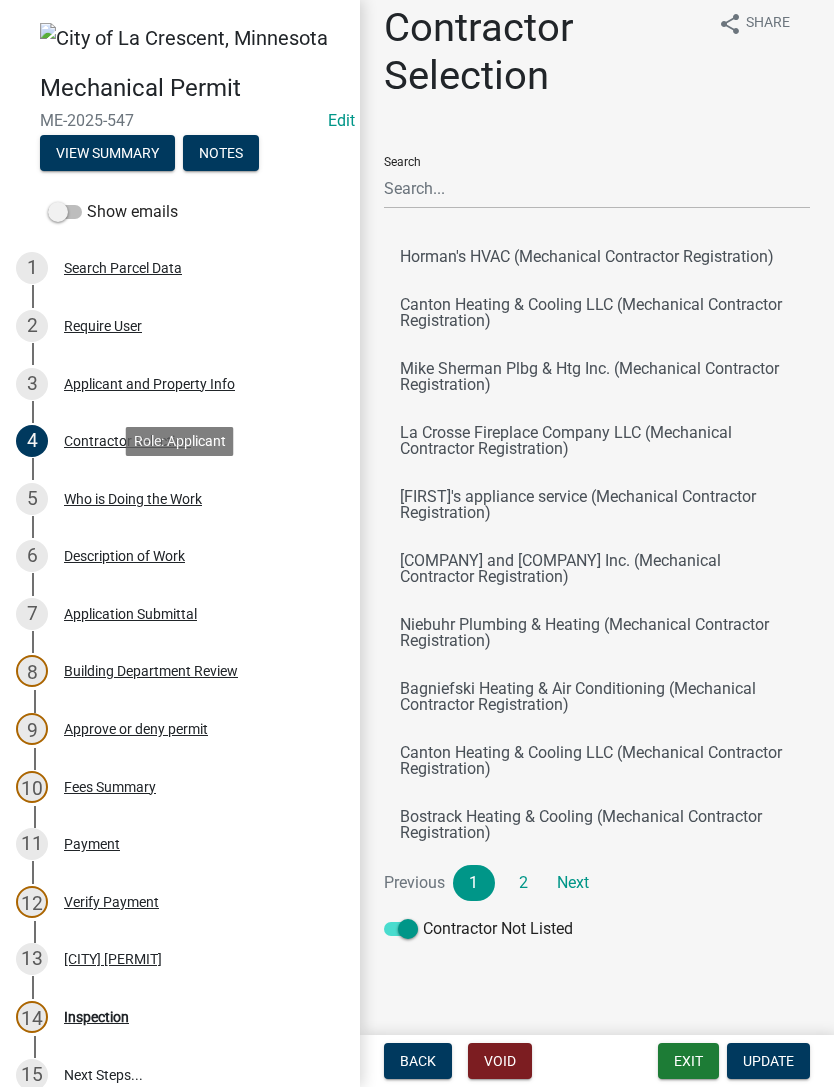 click on "Who is Doing the Work" at bounding box center [133, 499] 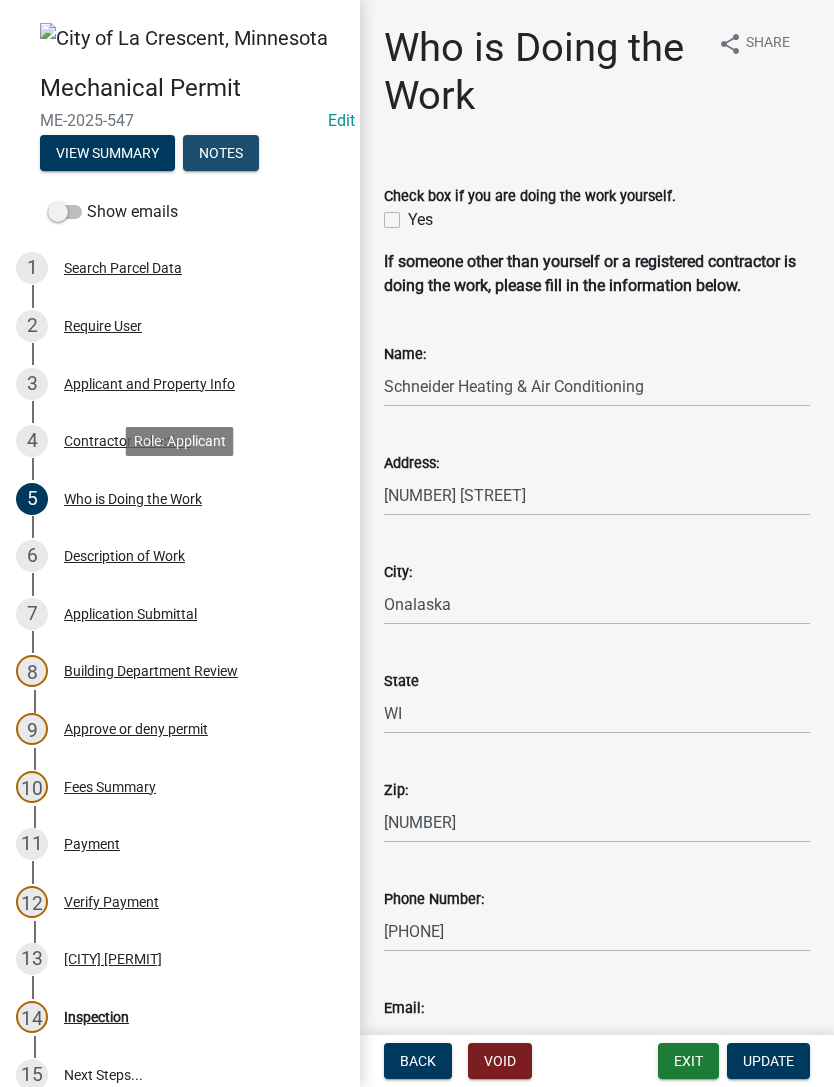 click on "Notes" at bounding box center (221, 153) 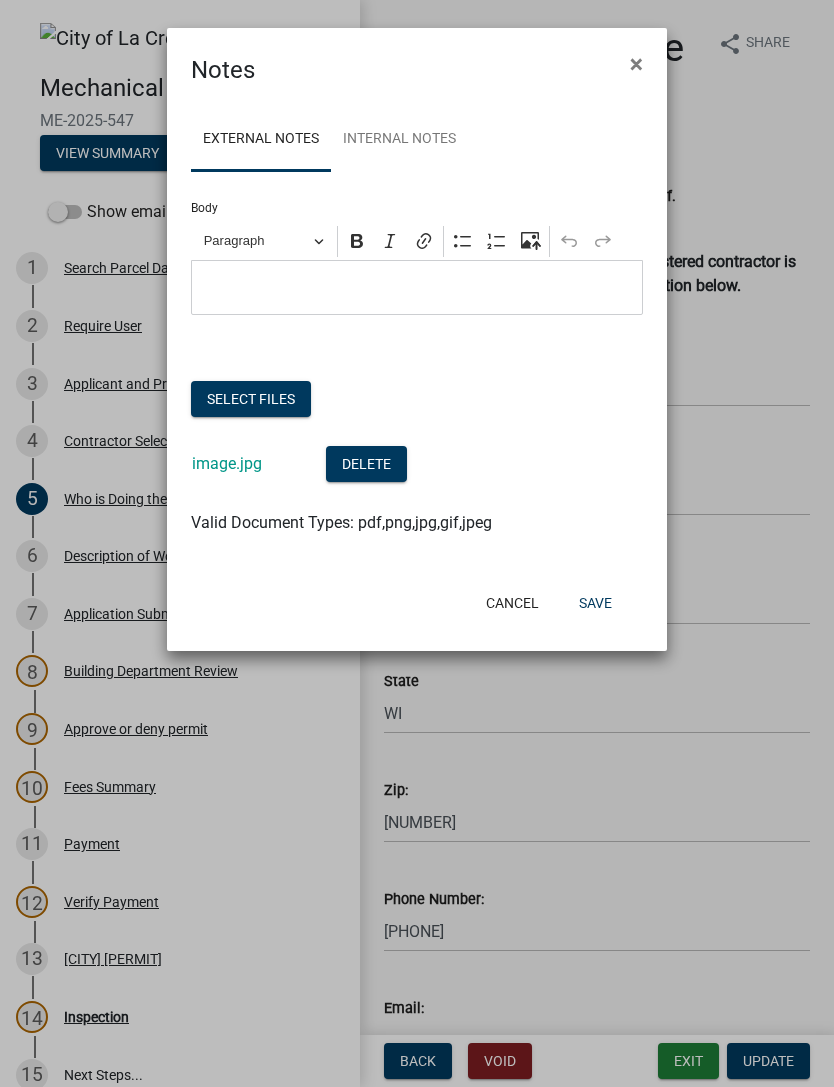 click on "Save" 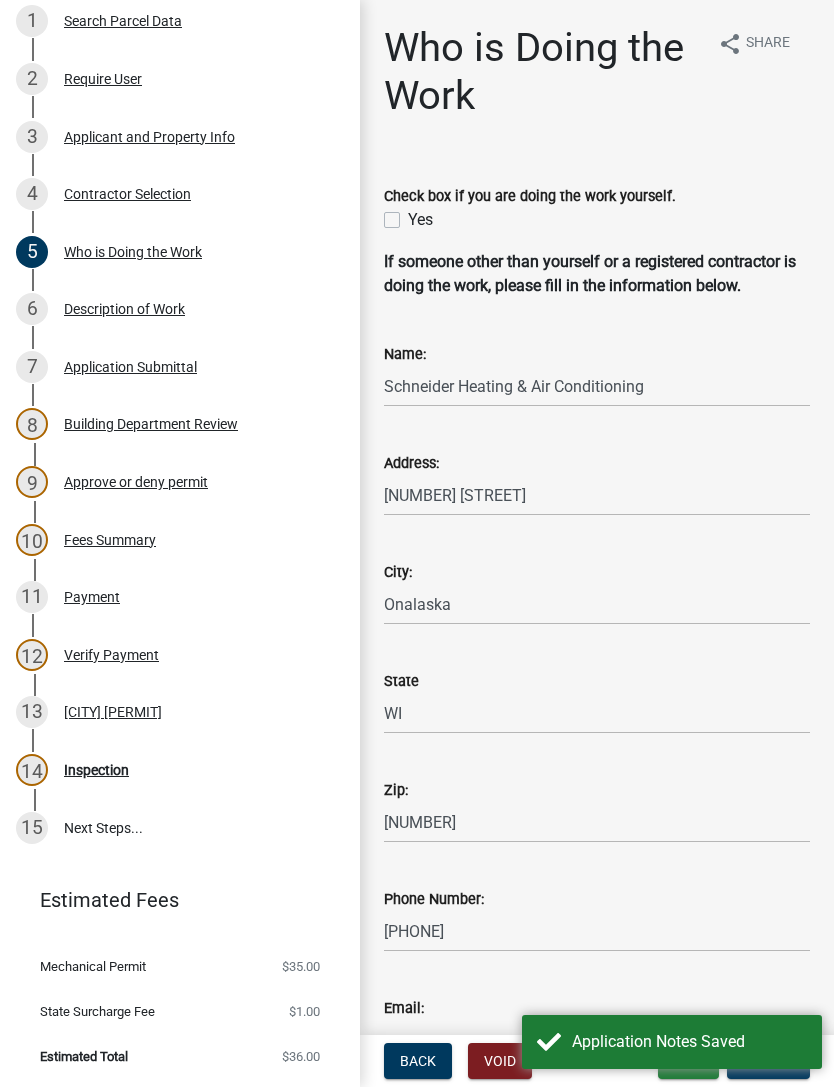scroll, scrollTop: 246, scrollLeft: 0, axis: vertical 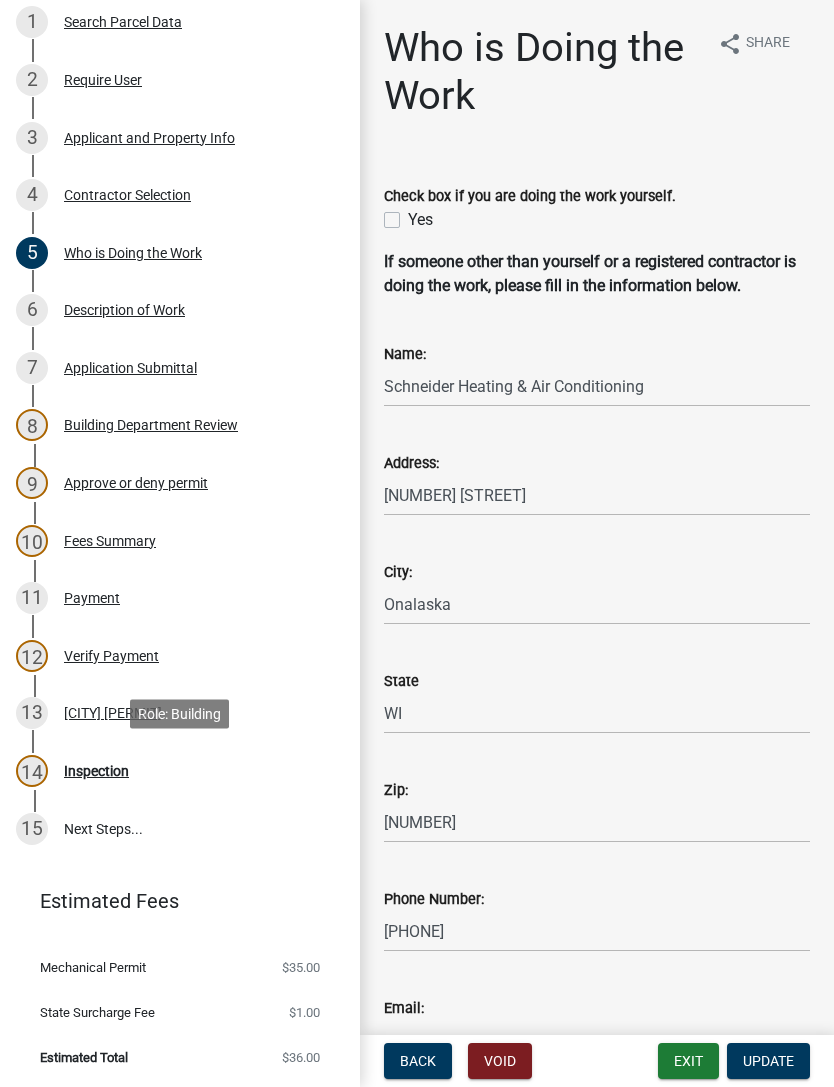 click on "Inspection" at bounding box center (96, 771) 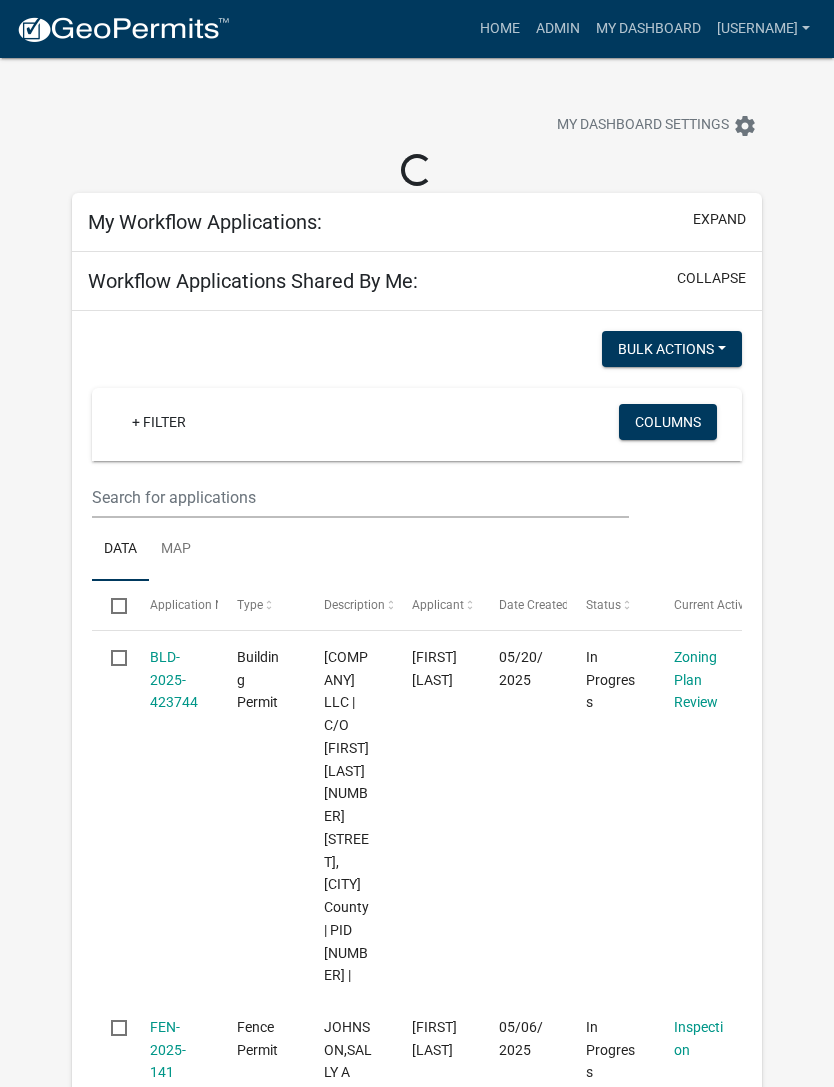 select on "3: 100" 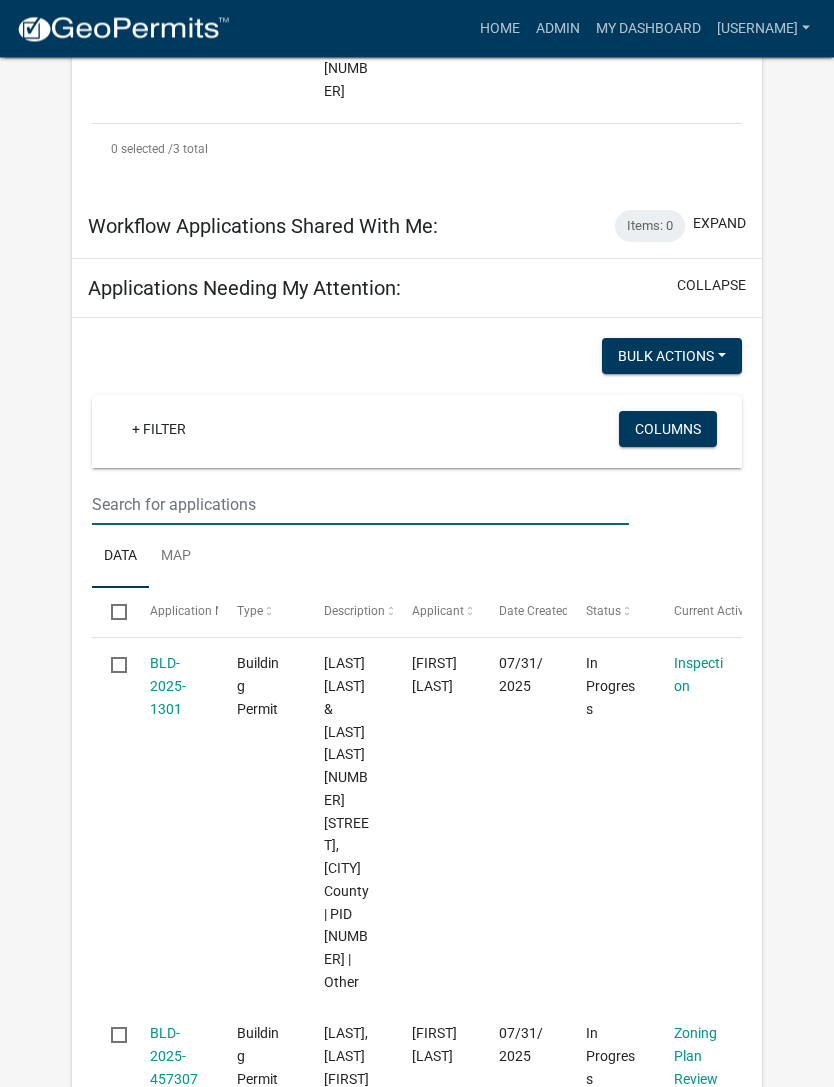 click at bounding box center [360, 505] 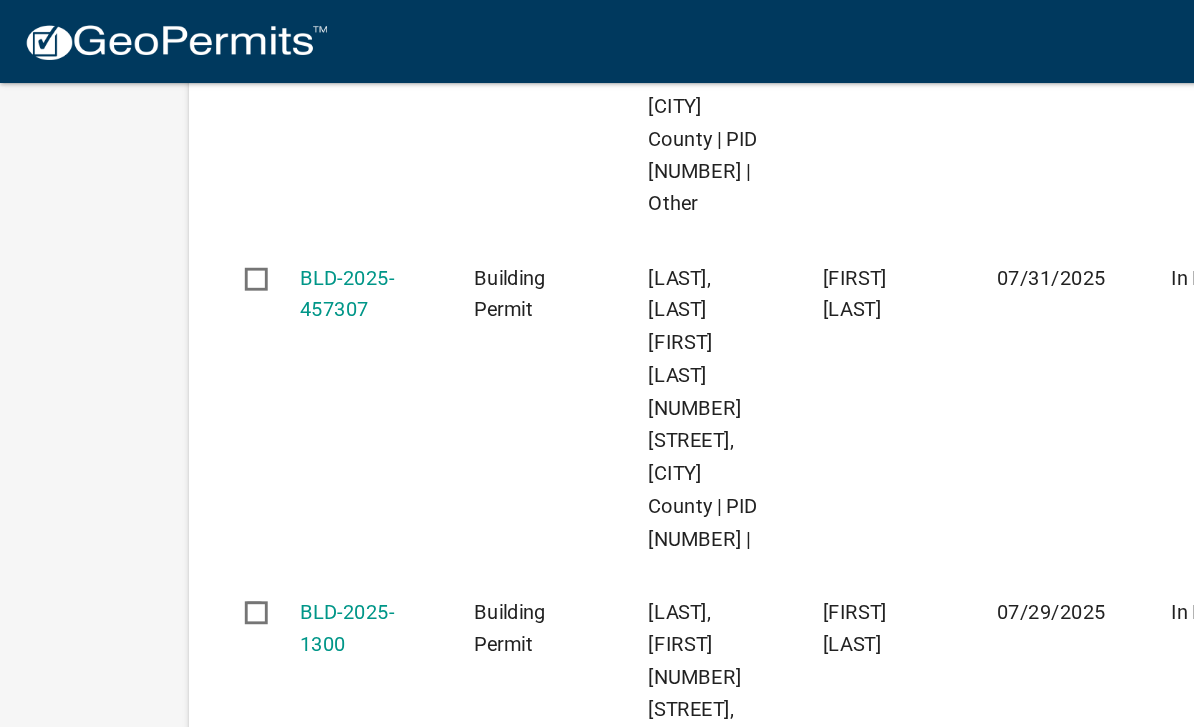 scroll, scrollTop: 1574, scrollLeft: 0, axis: vertical 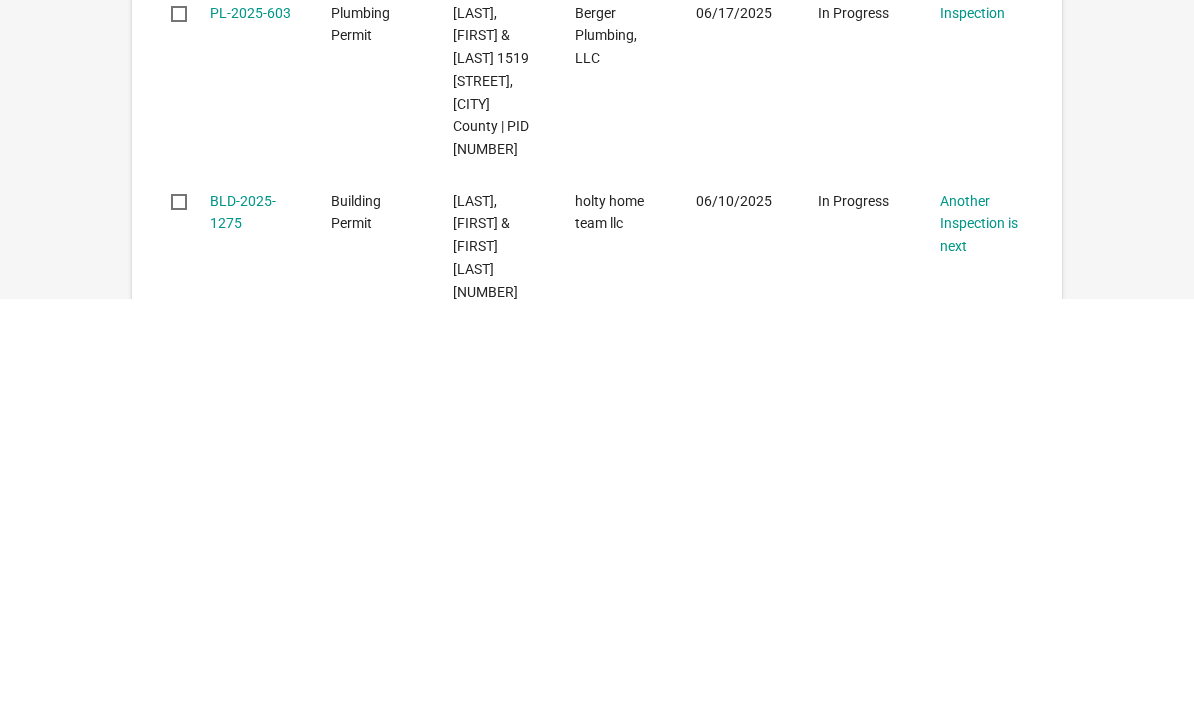 type on "1519" 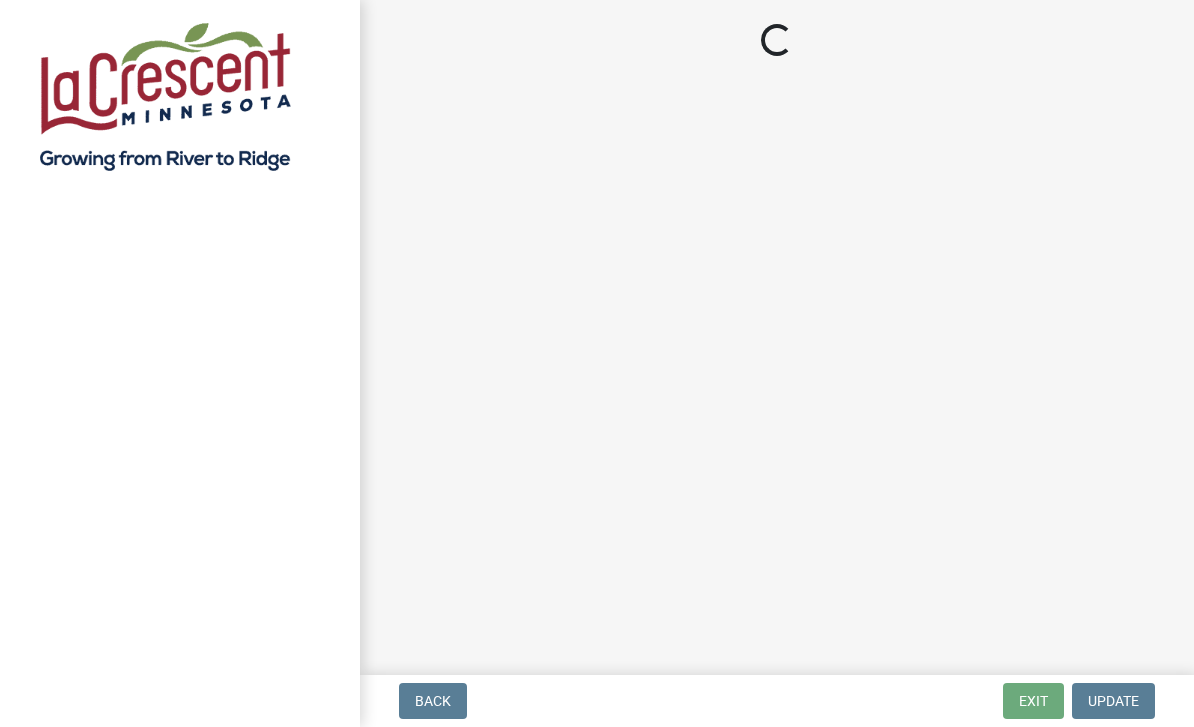 scroll, scrollTop: 0, scrollLeft: 0, axis: both 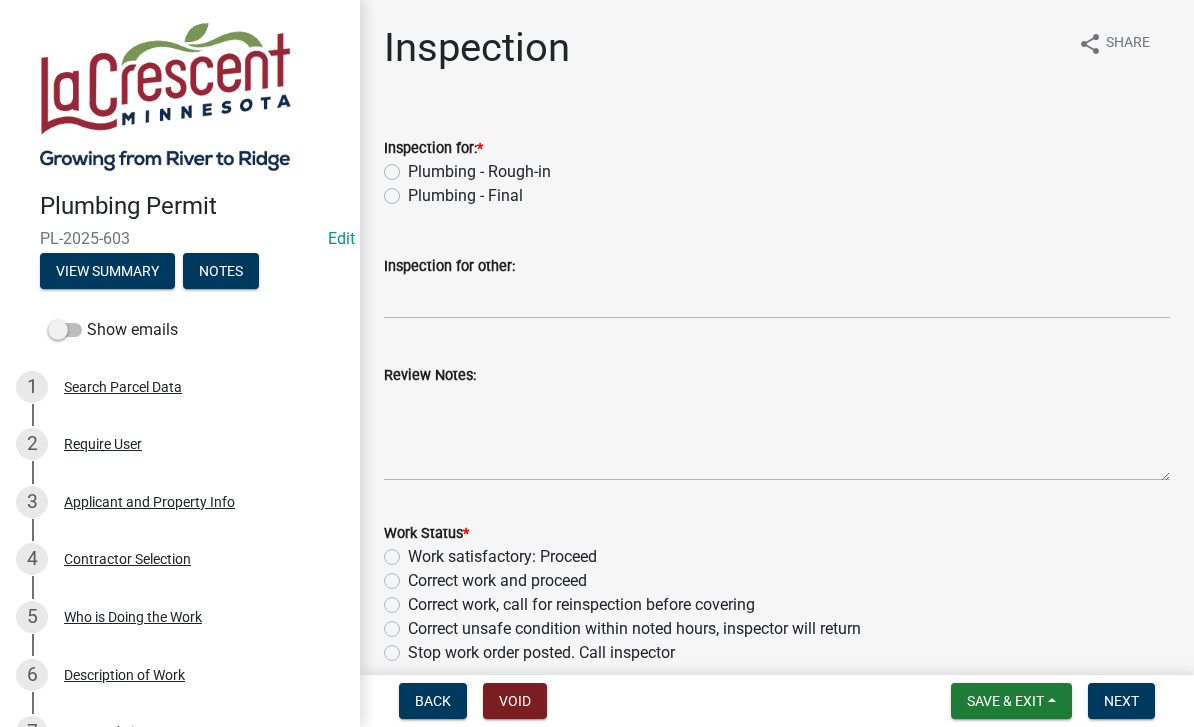 click on "Notes" at bounding box center [221, 271] 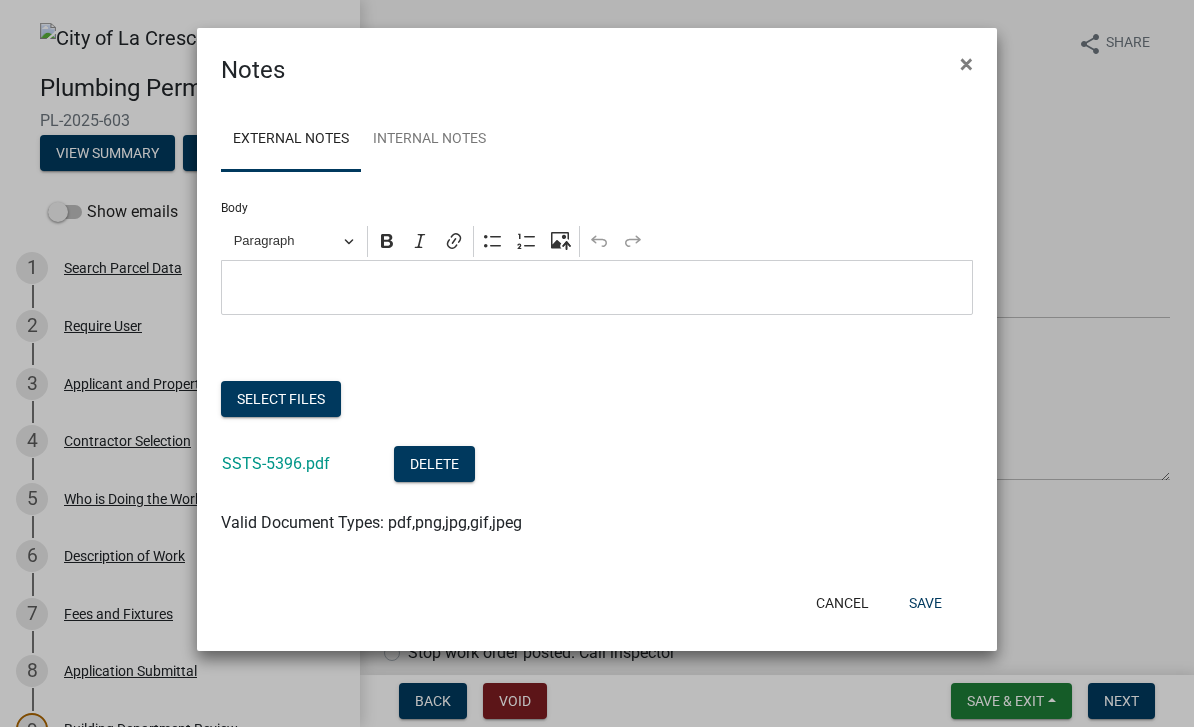 click on "SSTS-5396.pdf" 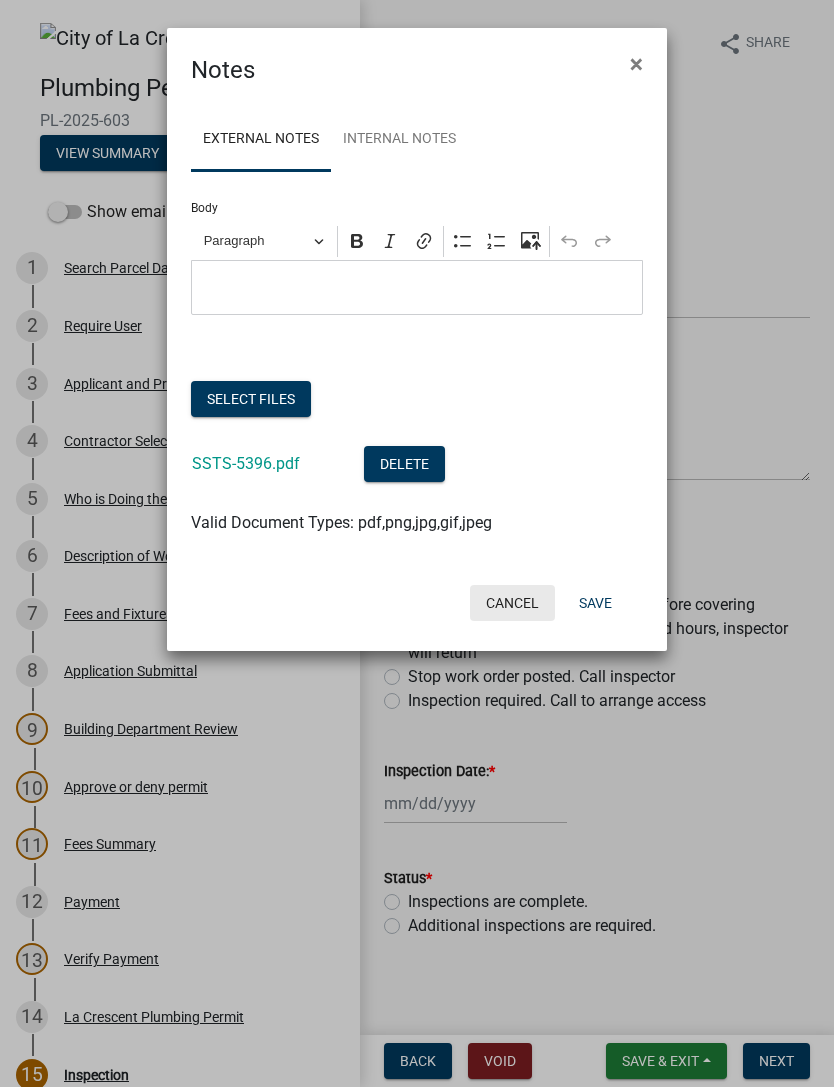 click on "Cancel" 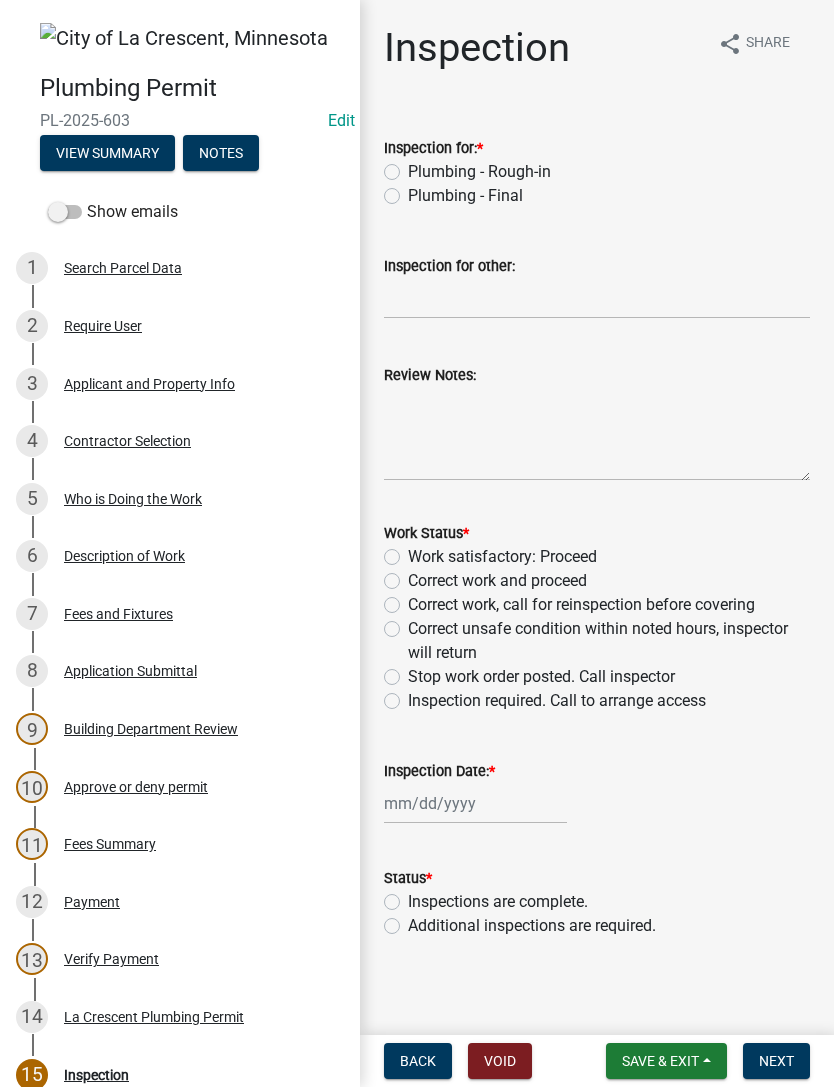 click on "View Summary" at bounding box center (107, 153) 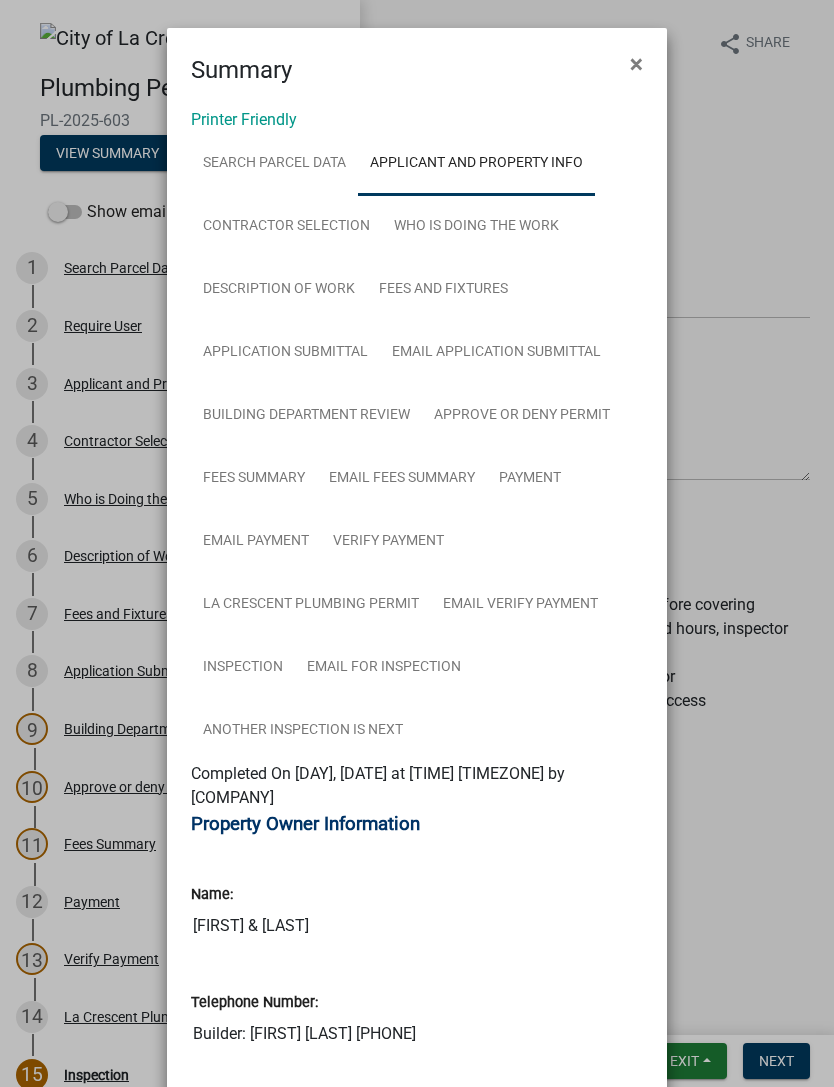 click on "×" 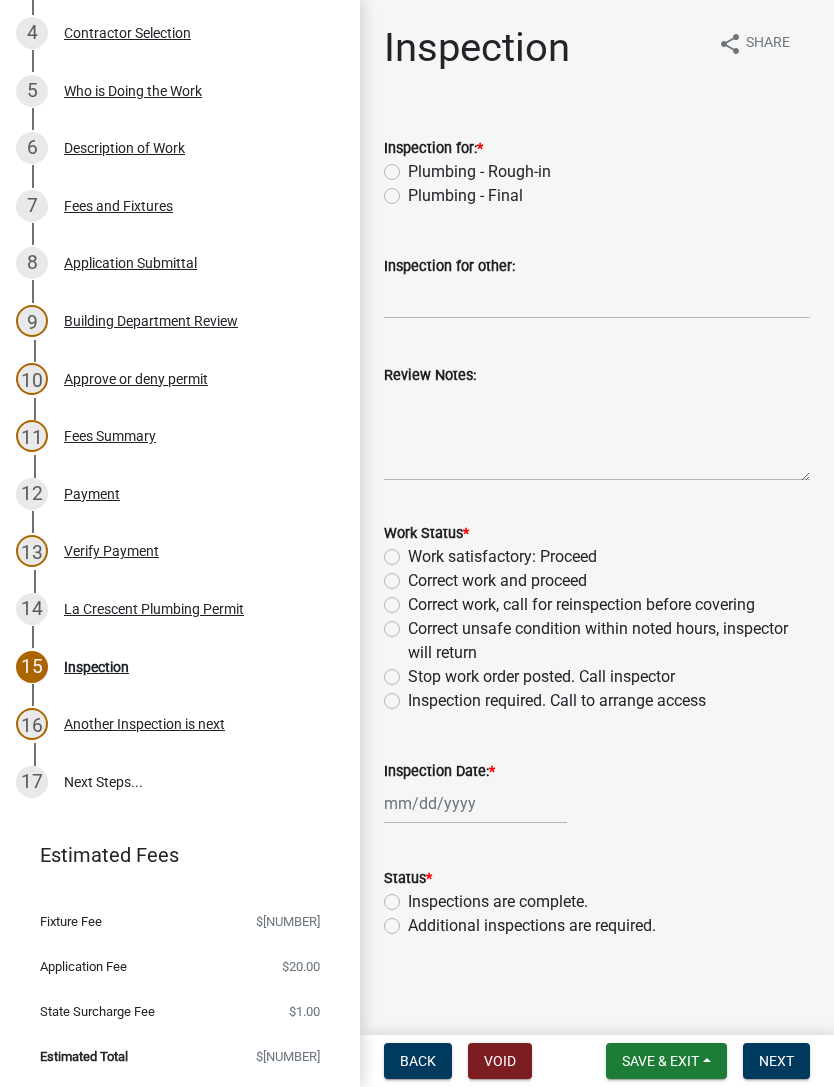 scroll, scrollTop: 406, scrollLeft: 0, axis: vertical 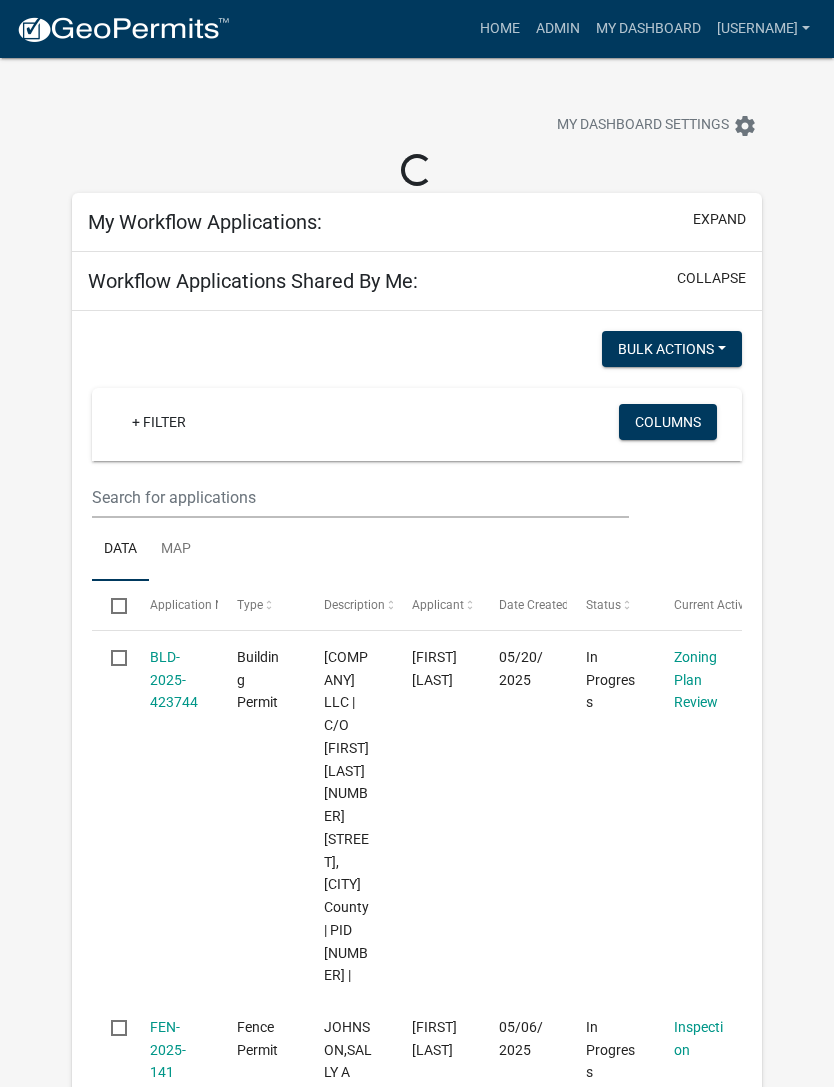 select on "3: 100" 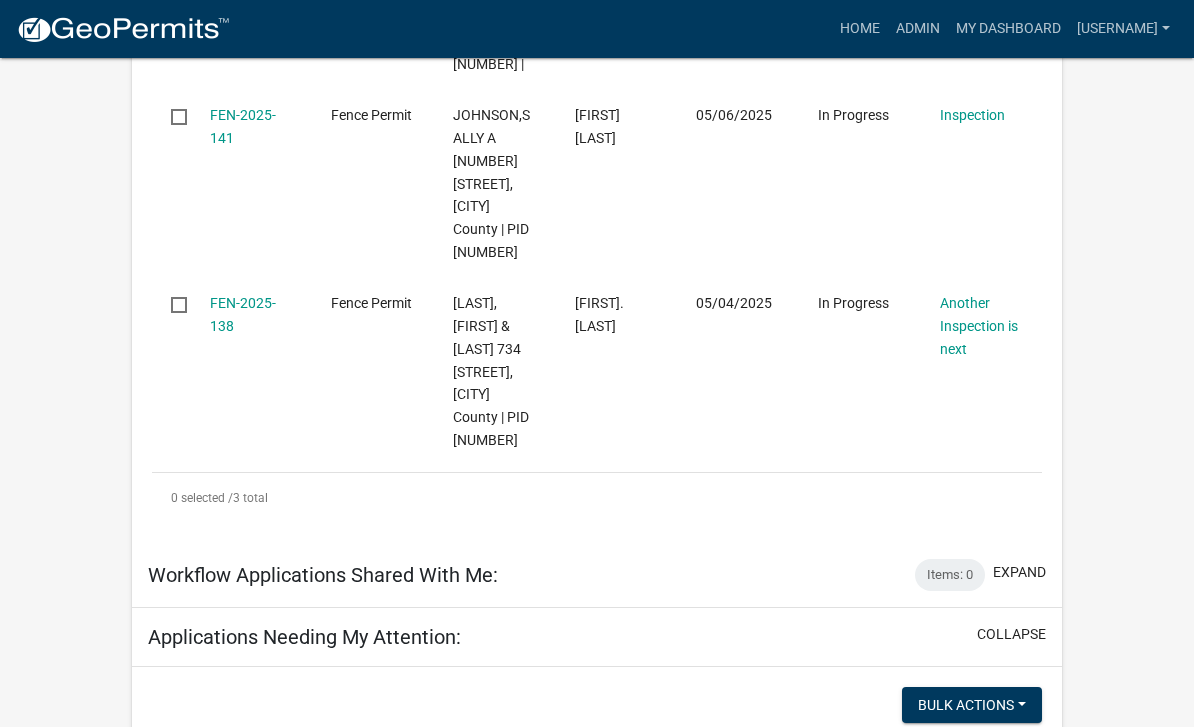 scroll, scrollTop: 750, scrollLeft: 0, axis: vertical 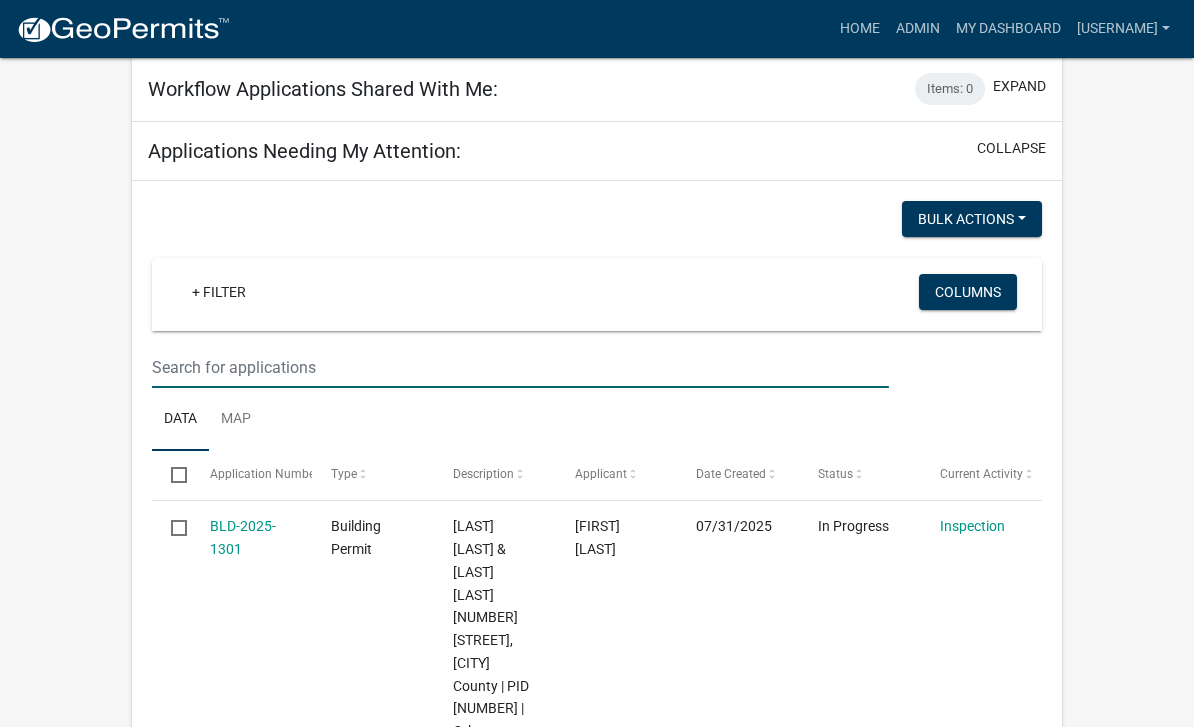 click at bounding box center [520, 367] 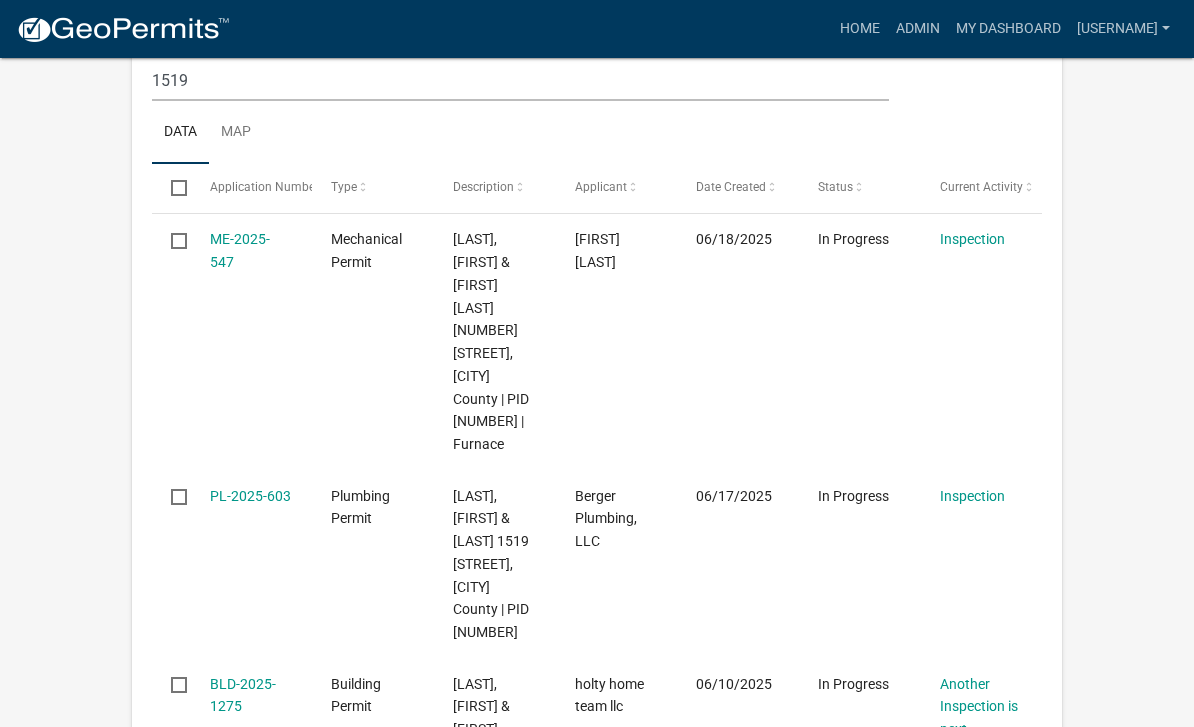 scroll, scrollTop: 1517, scrollLeft: 0, axis: vertical 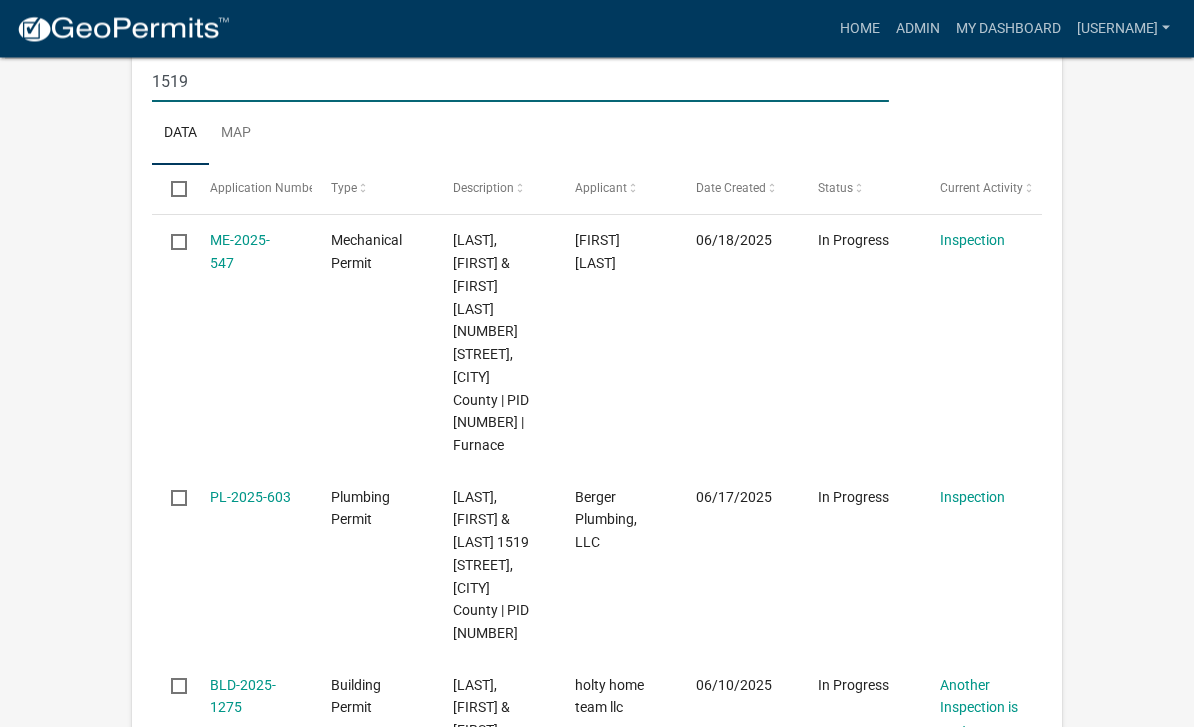 type on "1519" 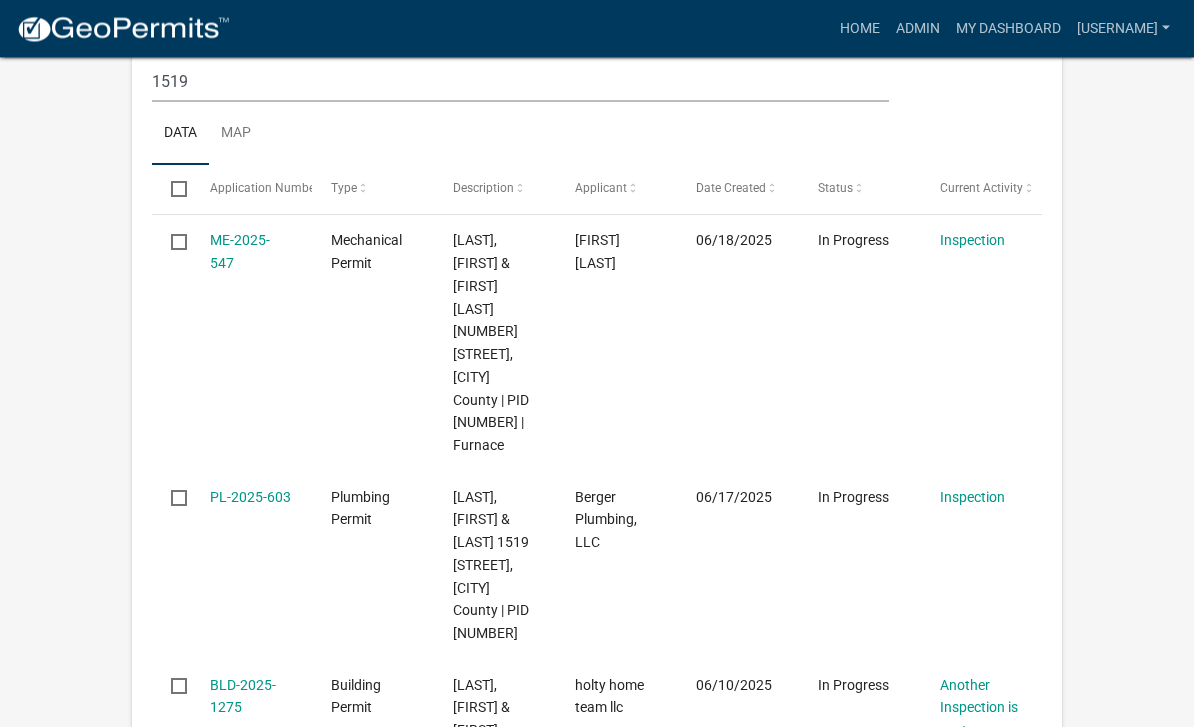 click on "ME-2025-547" 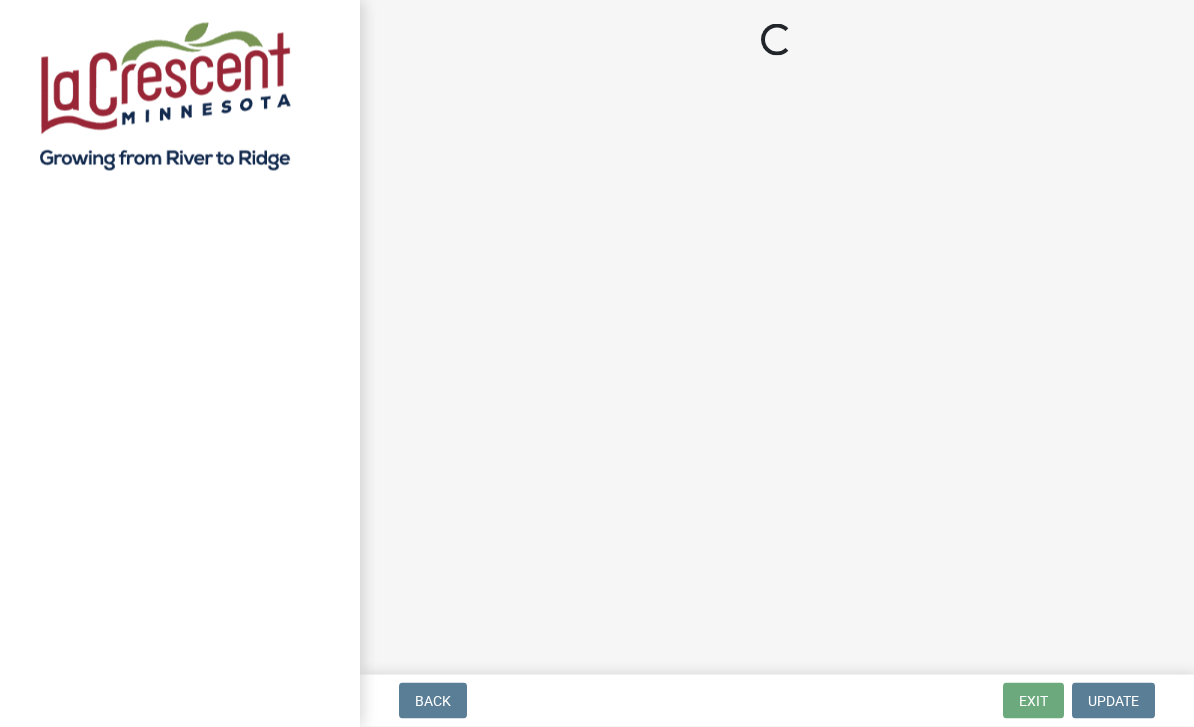 scroll, scrollTop: 0, scrollLeft: 0, axis: both 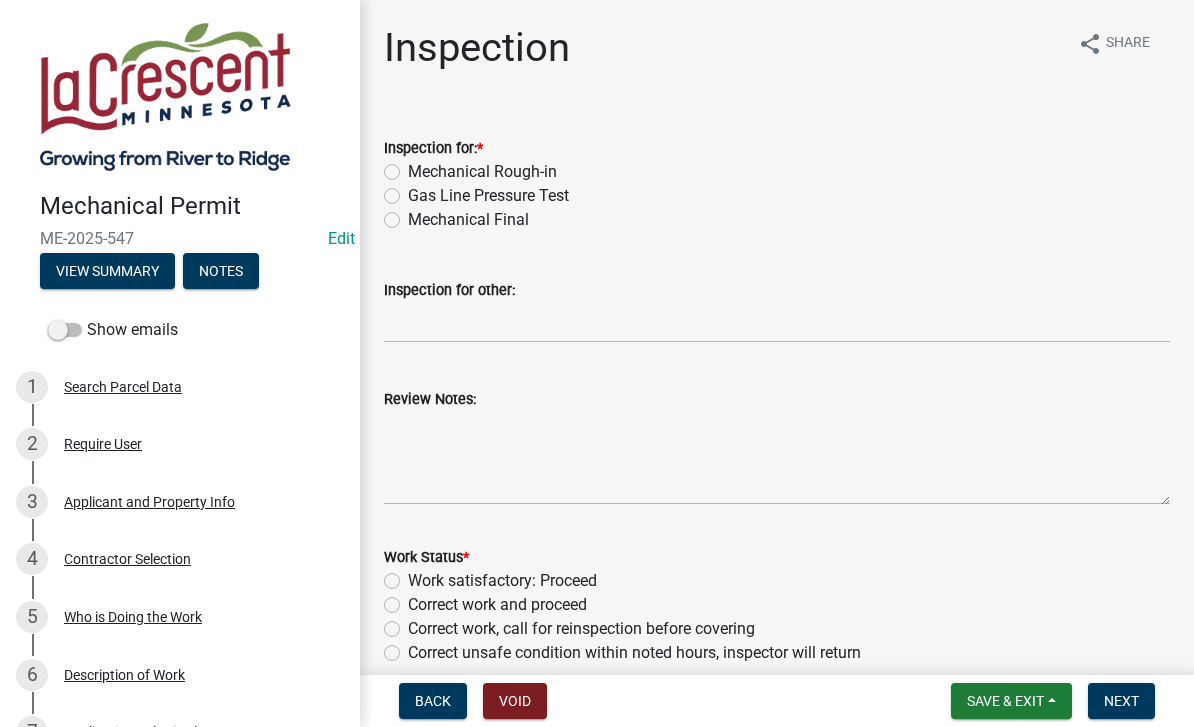 click on "Mechanical Rough-in" 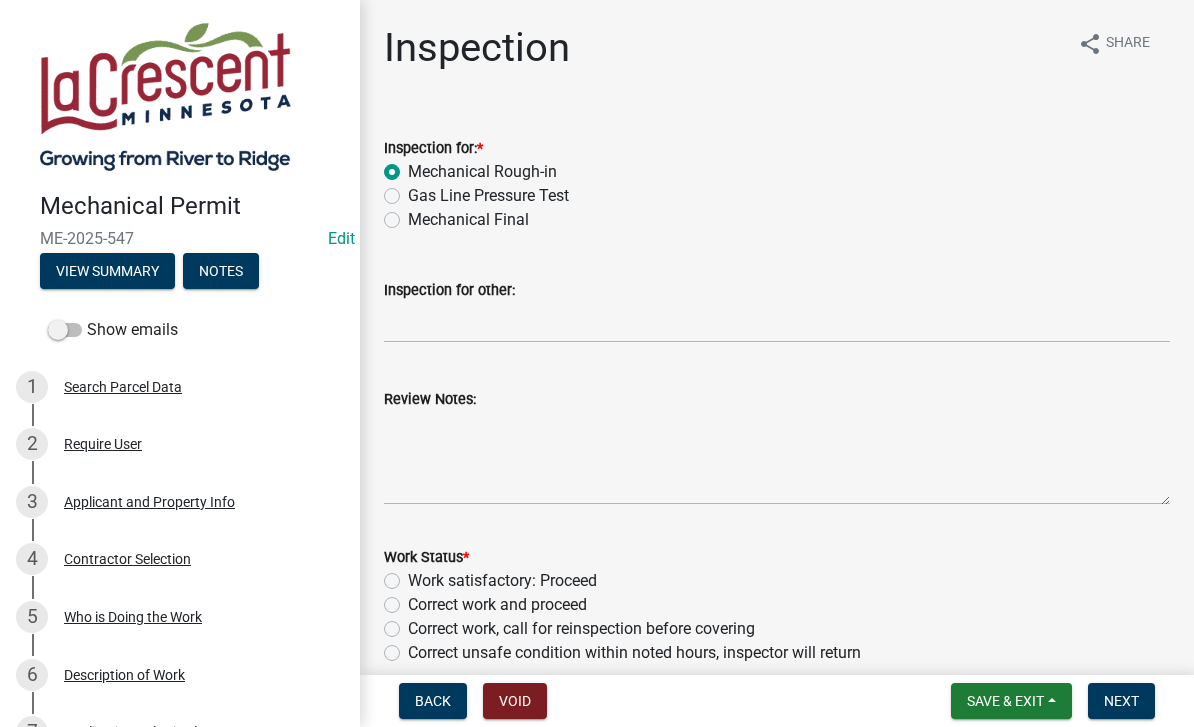 radio on "true" 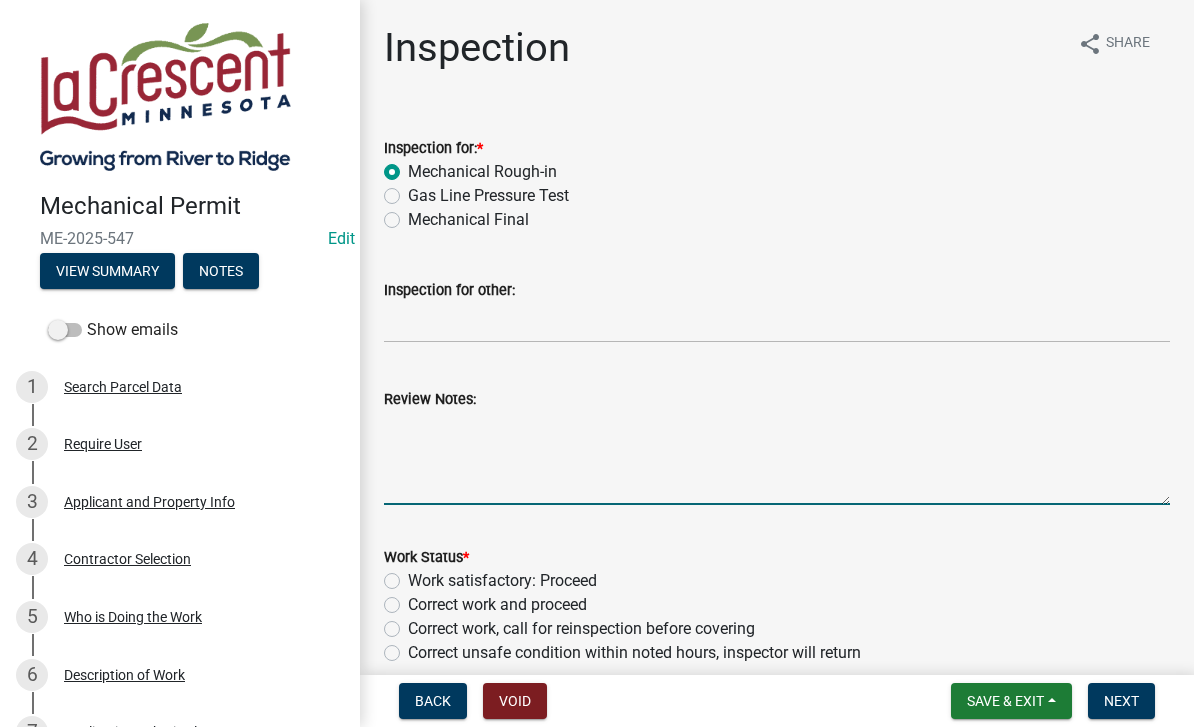 click on "Review Notes:" at bounding box center [777, 458] 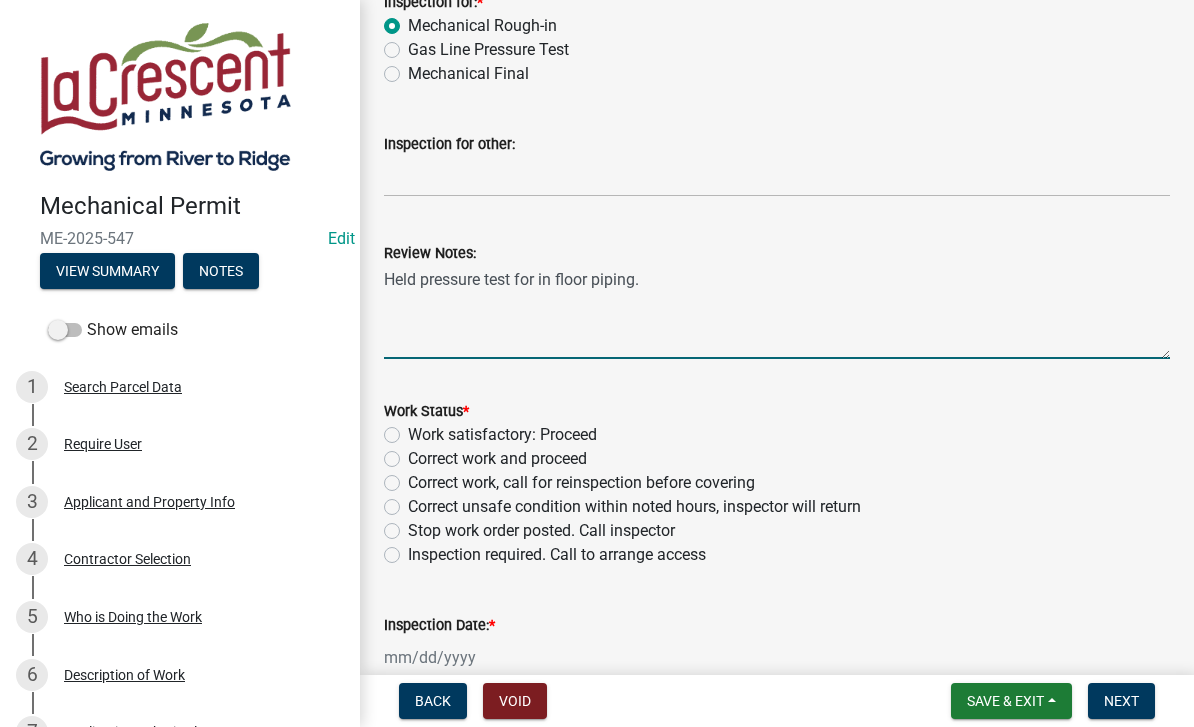 scroll, scrollTop: 156, scrollLeft: 0, axis: vertical 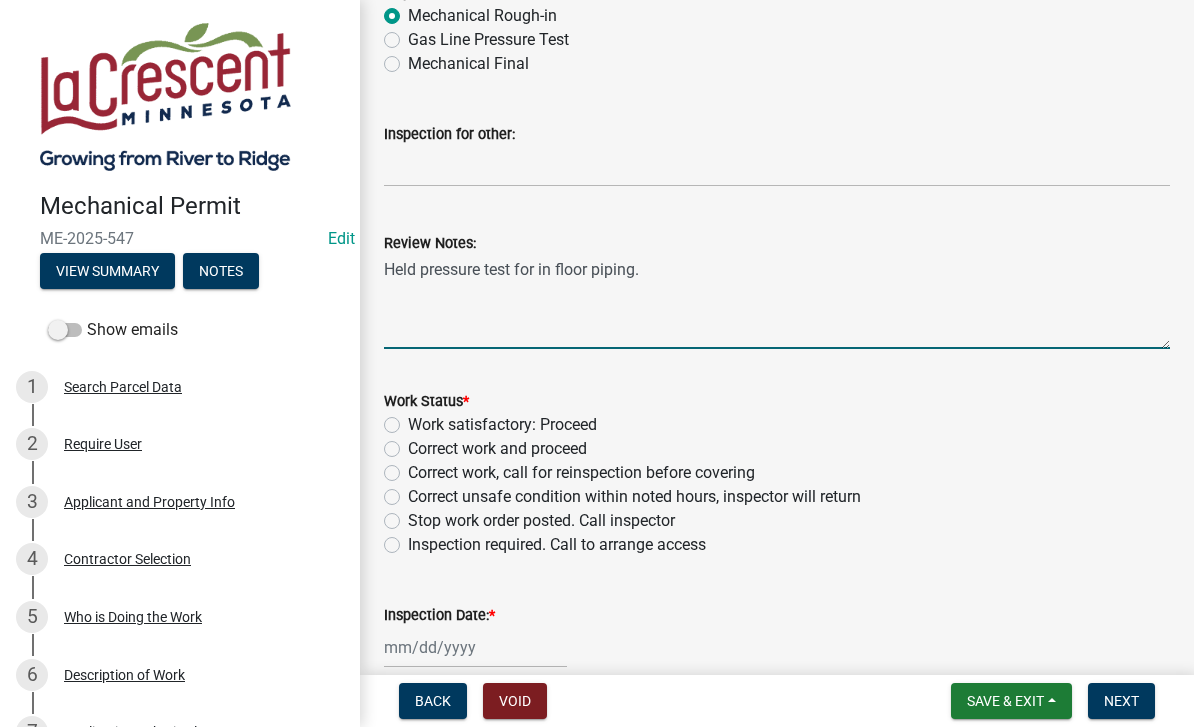 type on "Held pressure test for in floor piping." 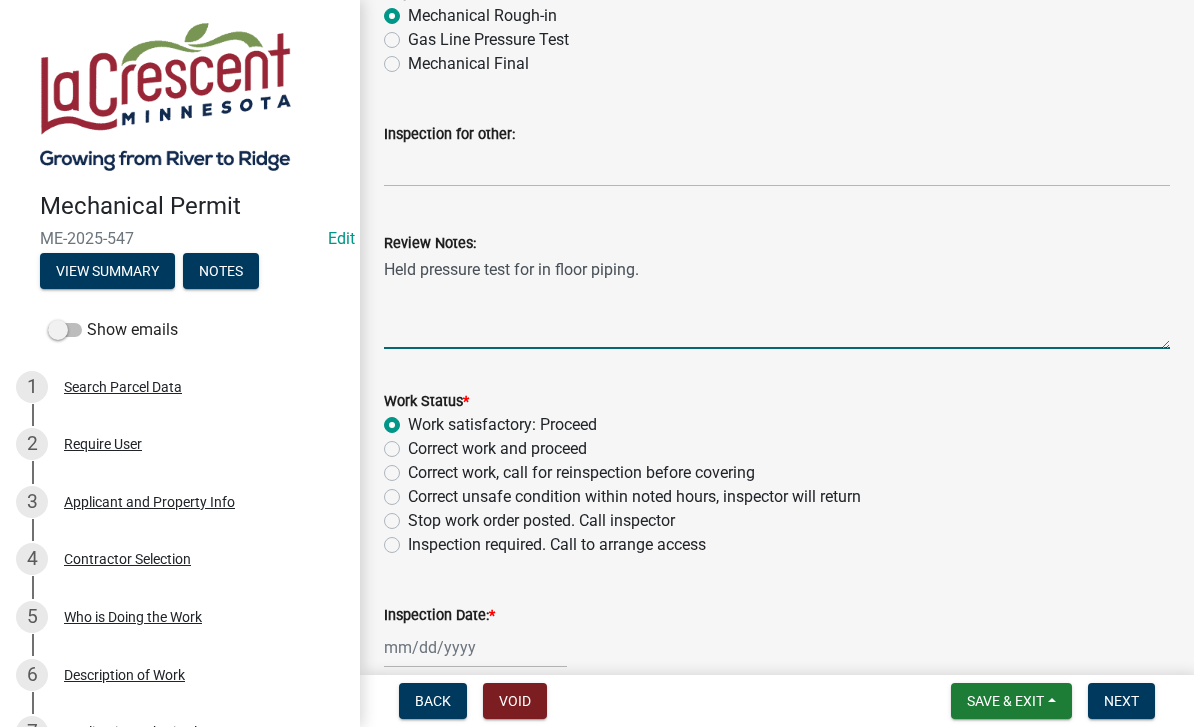 radio on "true" 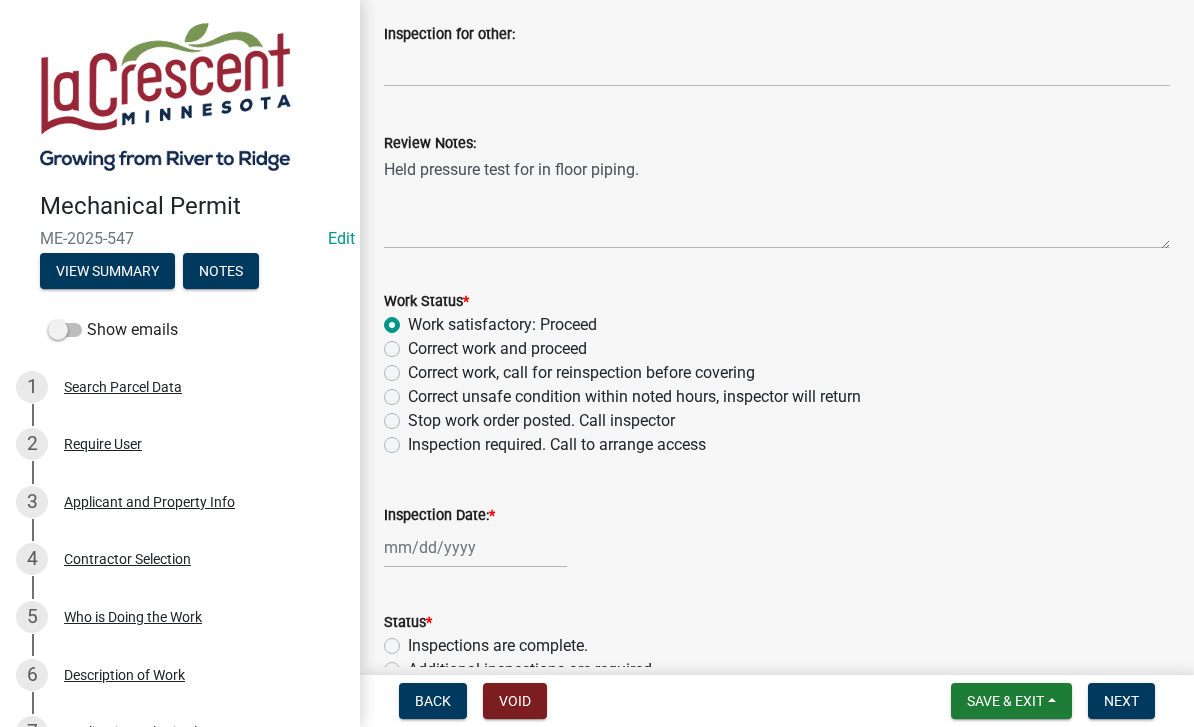 scroll, scrollTop: 261, scrollLeft: 0, axis: vertical 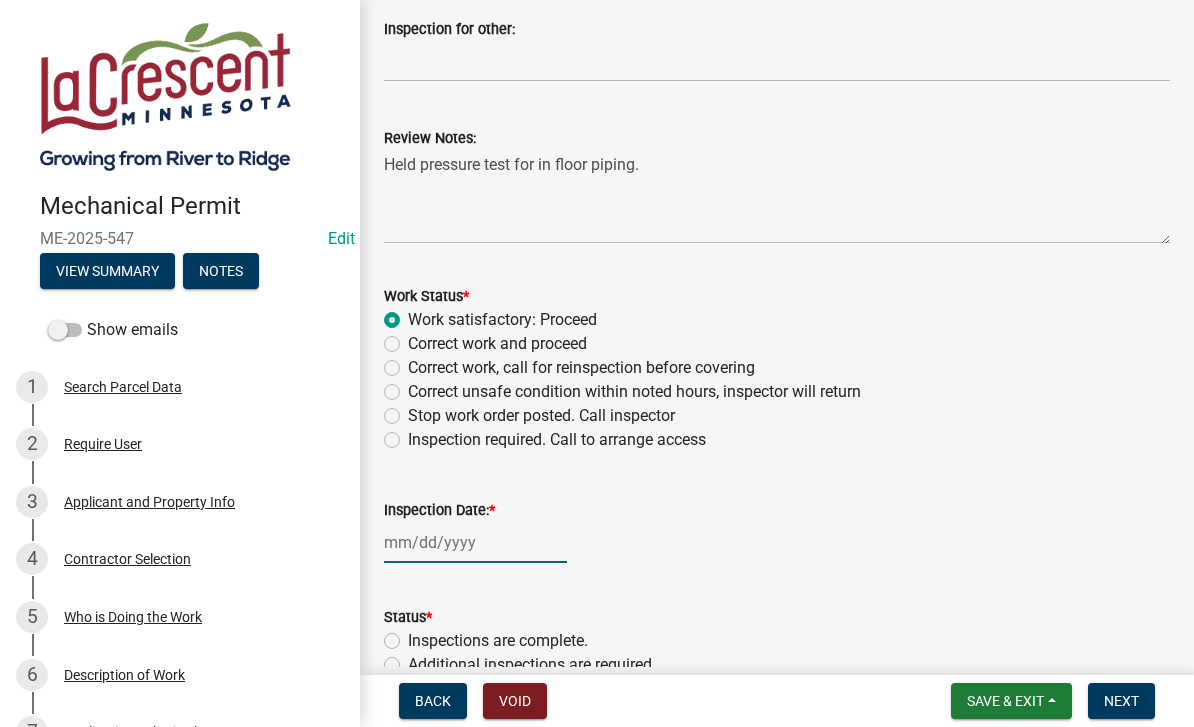 click 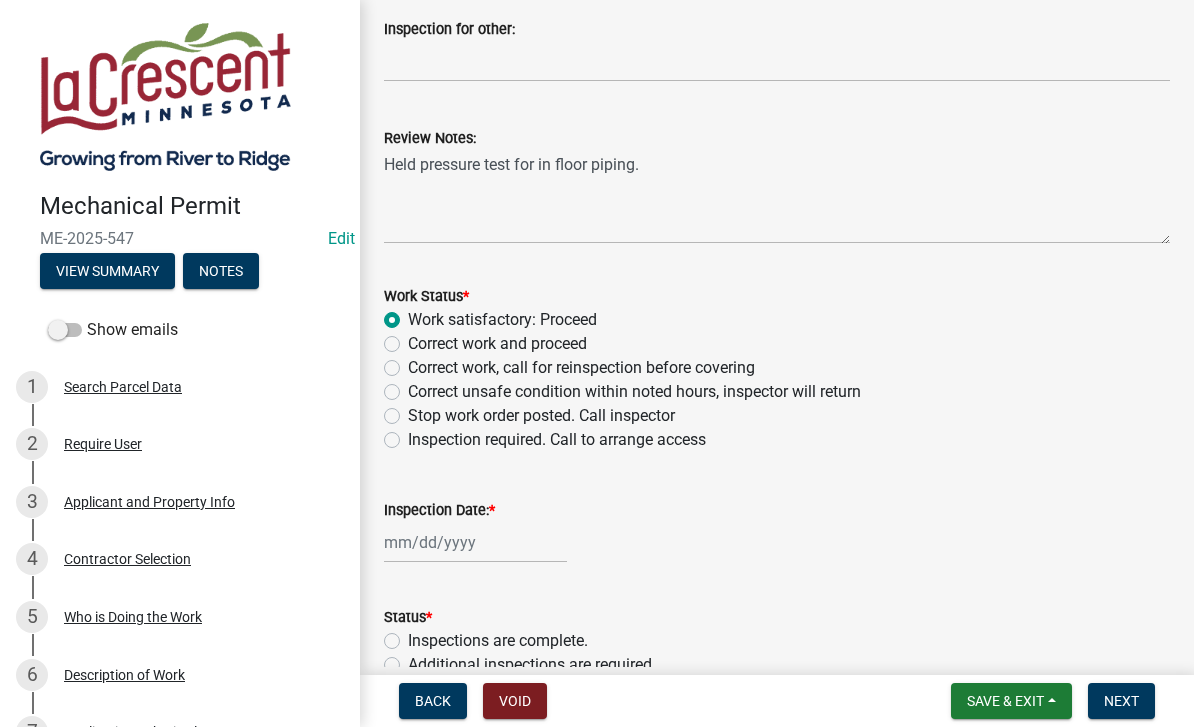 select on "8" 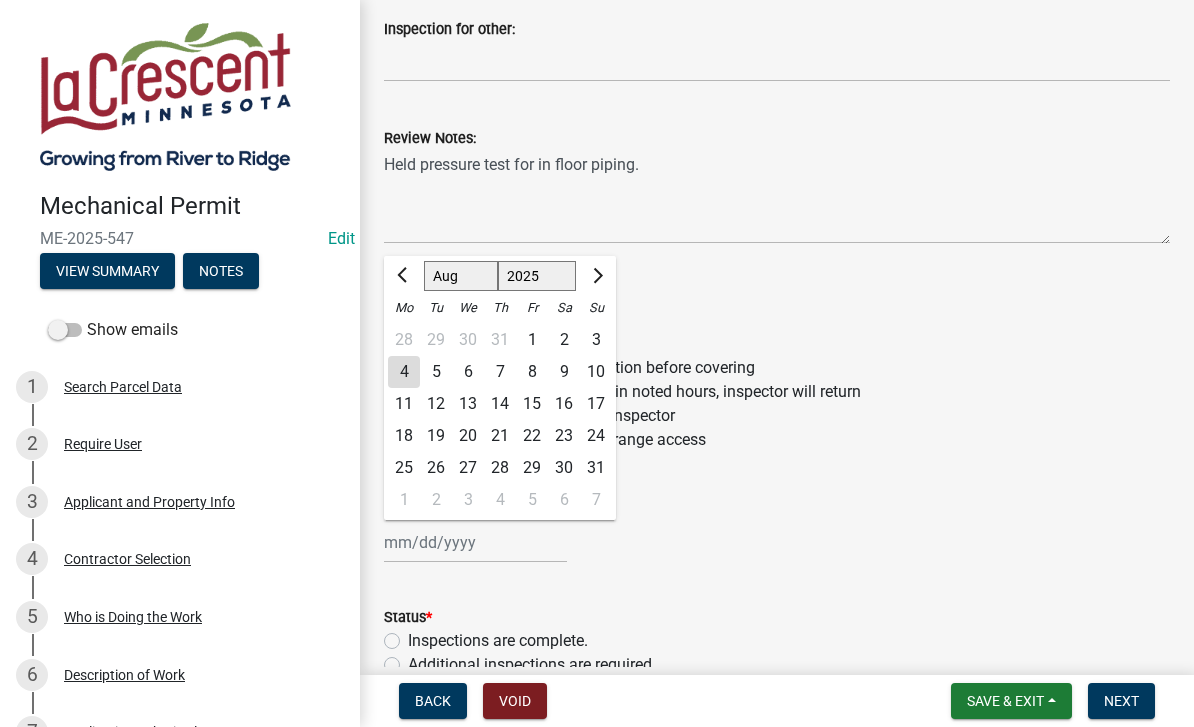 click on "4" 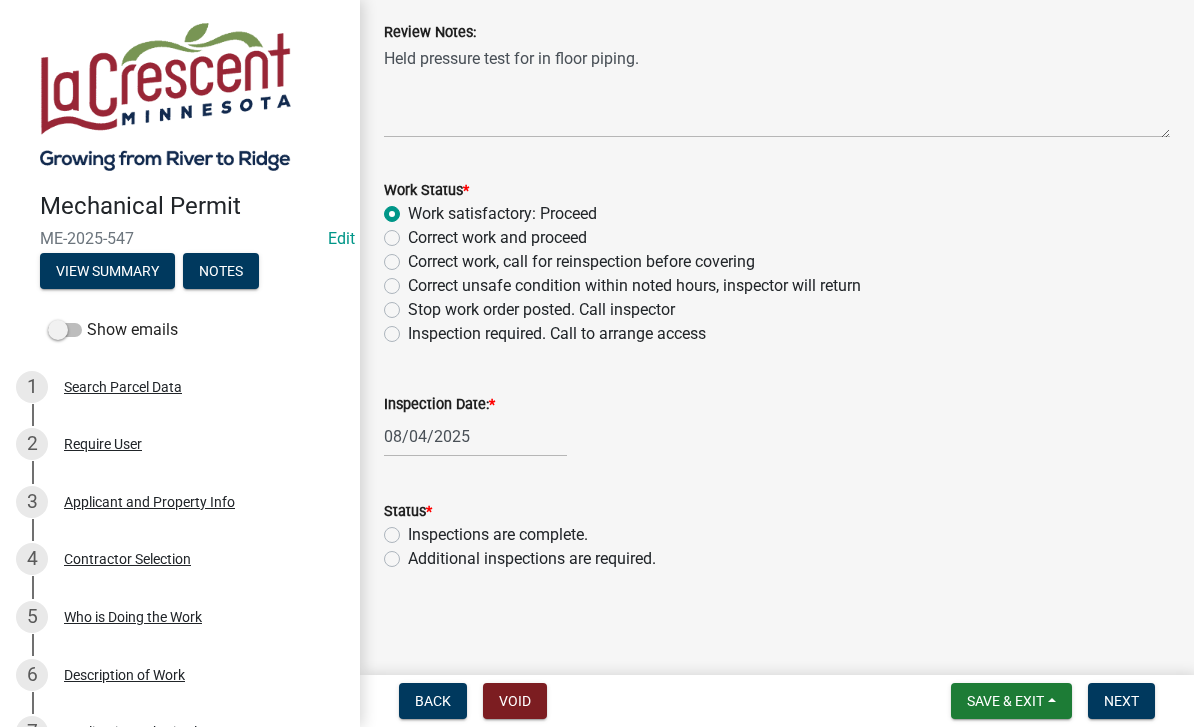 scroll, scrollTop: 367, scrollLeft: 0, axis: vertical 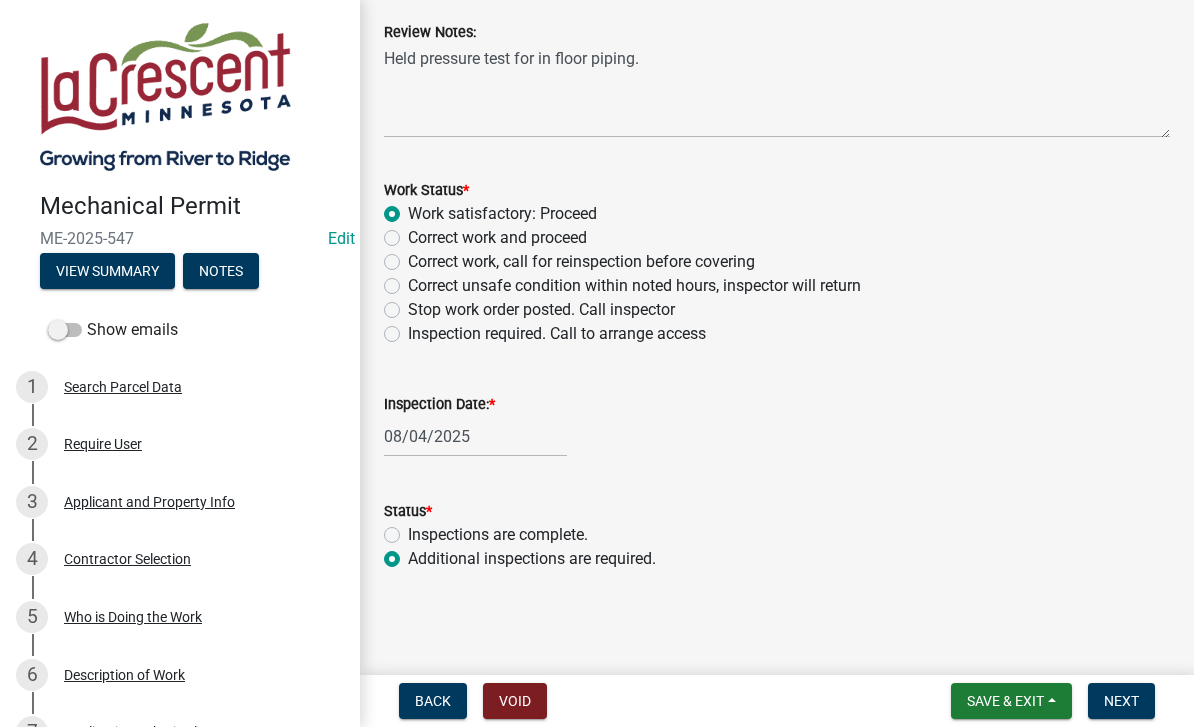 radio on "true" 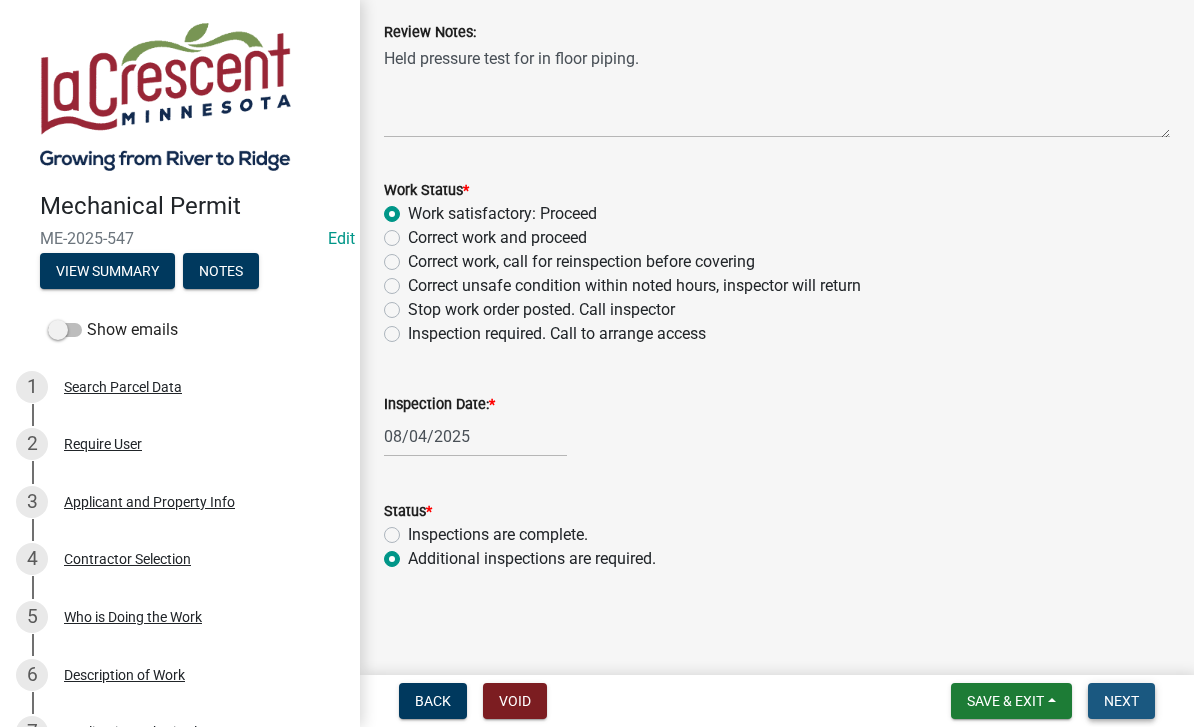 click on "Next" at bounding box center [1121, 701] 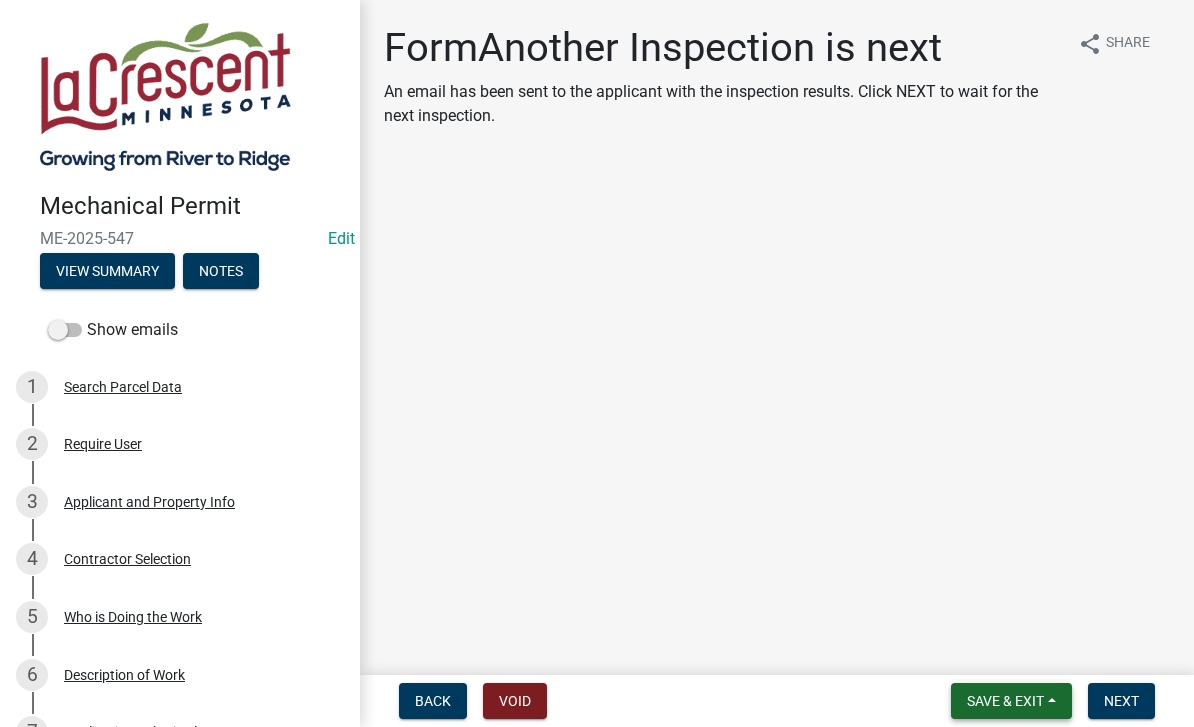 click on "Save & Exit" at bounding box center [1005, 701] 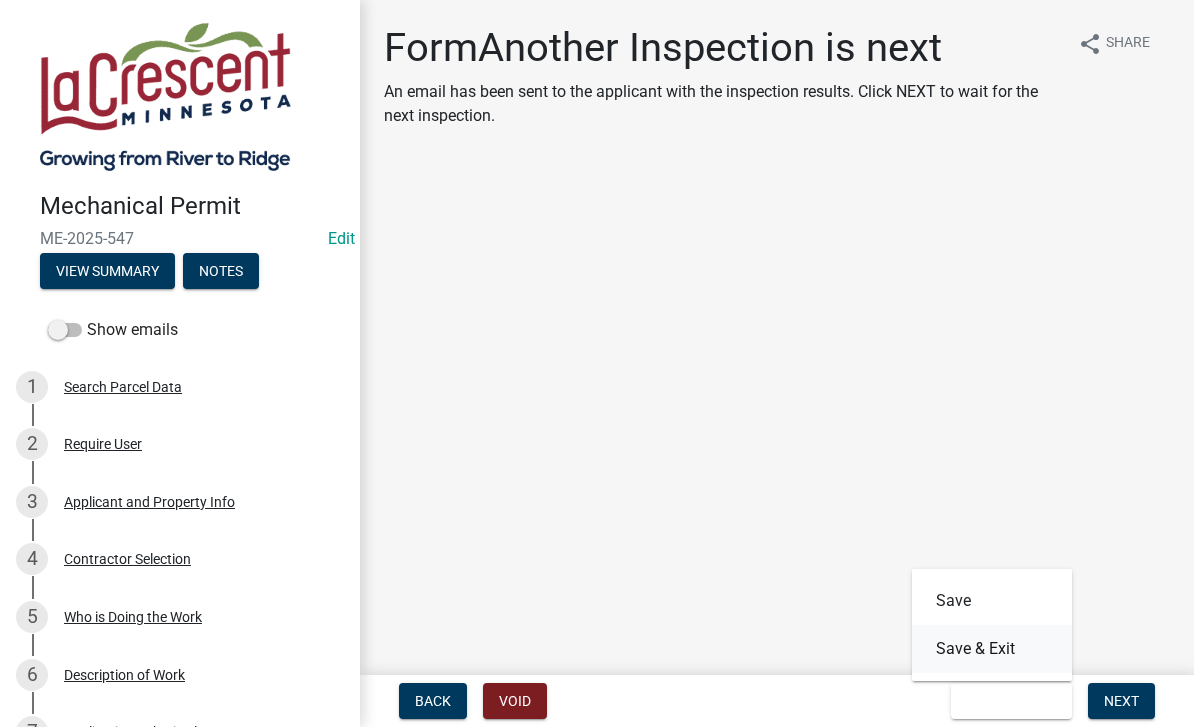 click on "Save & Exit" at bounding box center [992, 649] 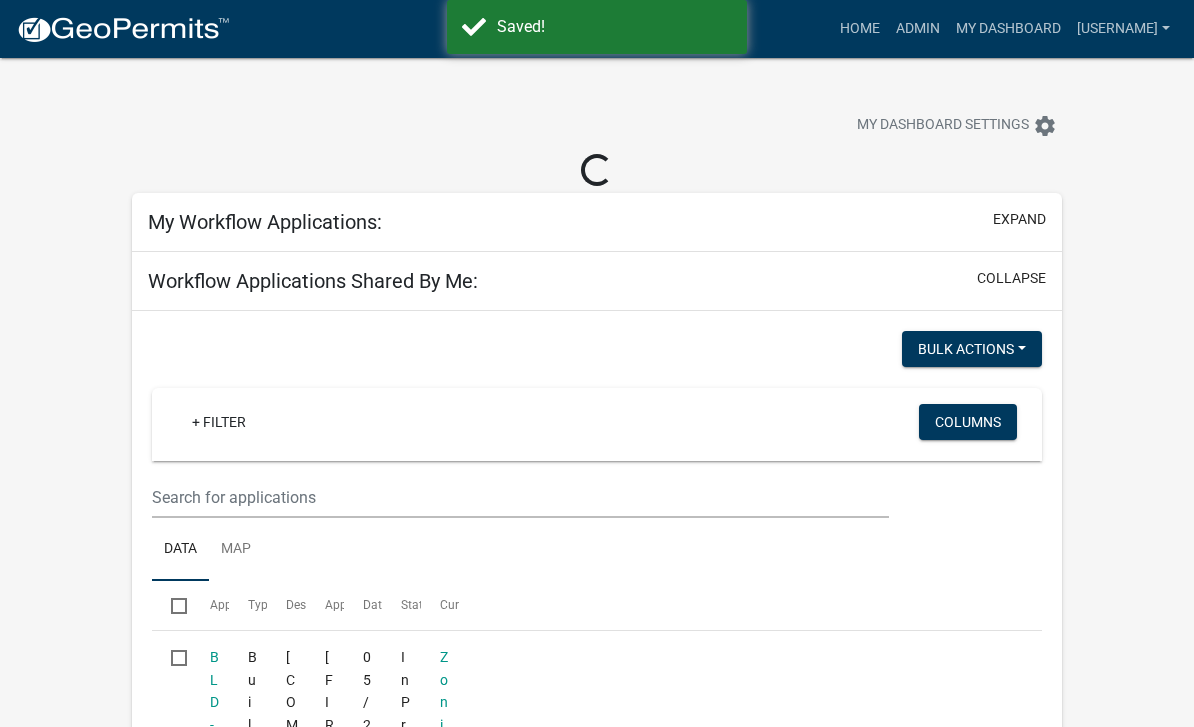 select on "3: 100" 